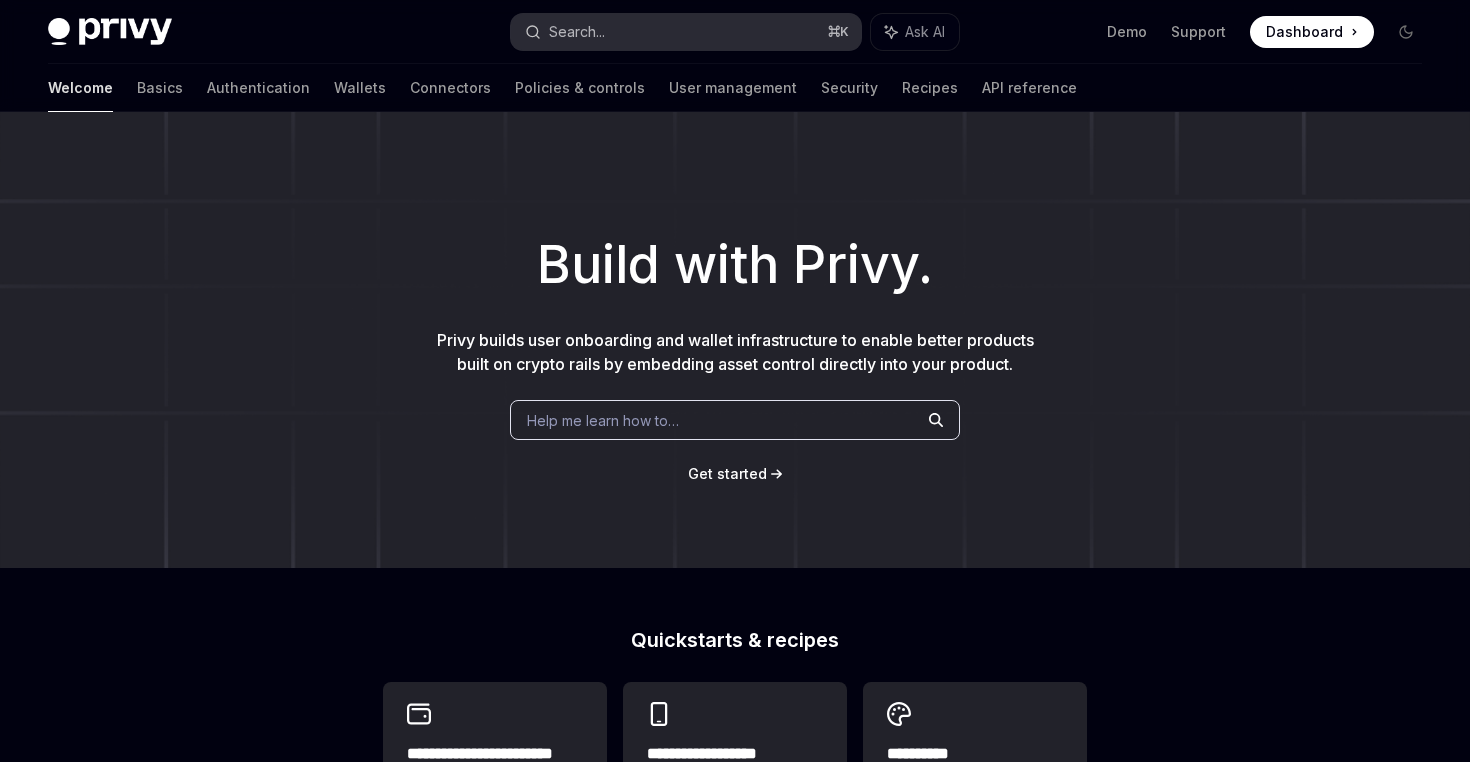 scroll, scrollTop: 0, scrollLeft: 0, axis: both 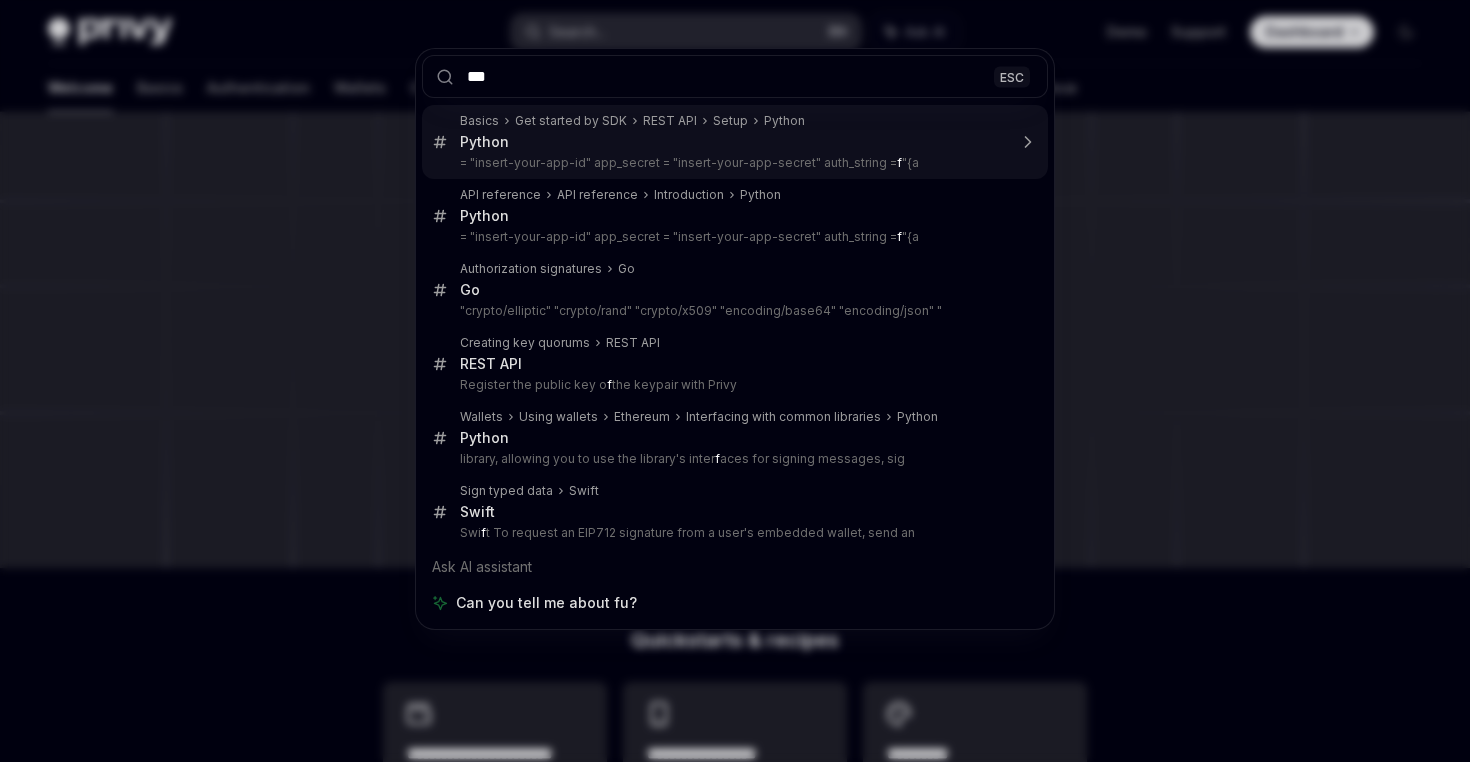 type on "****" 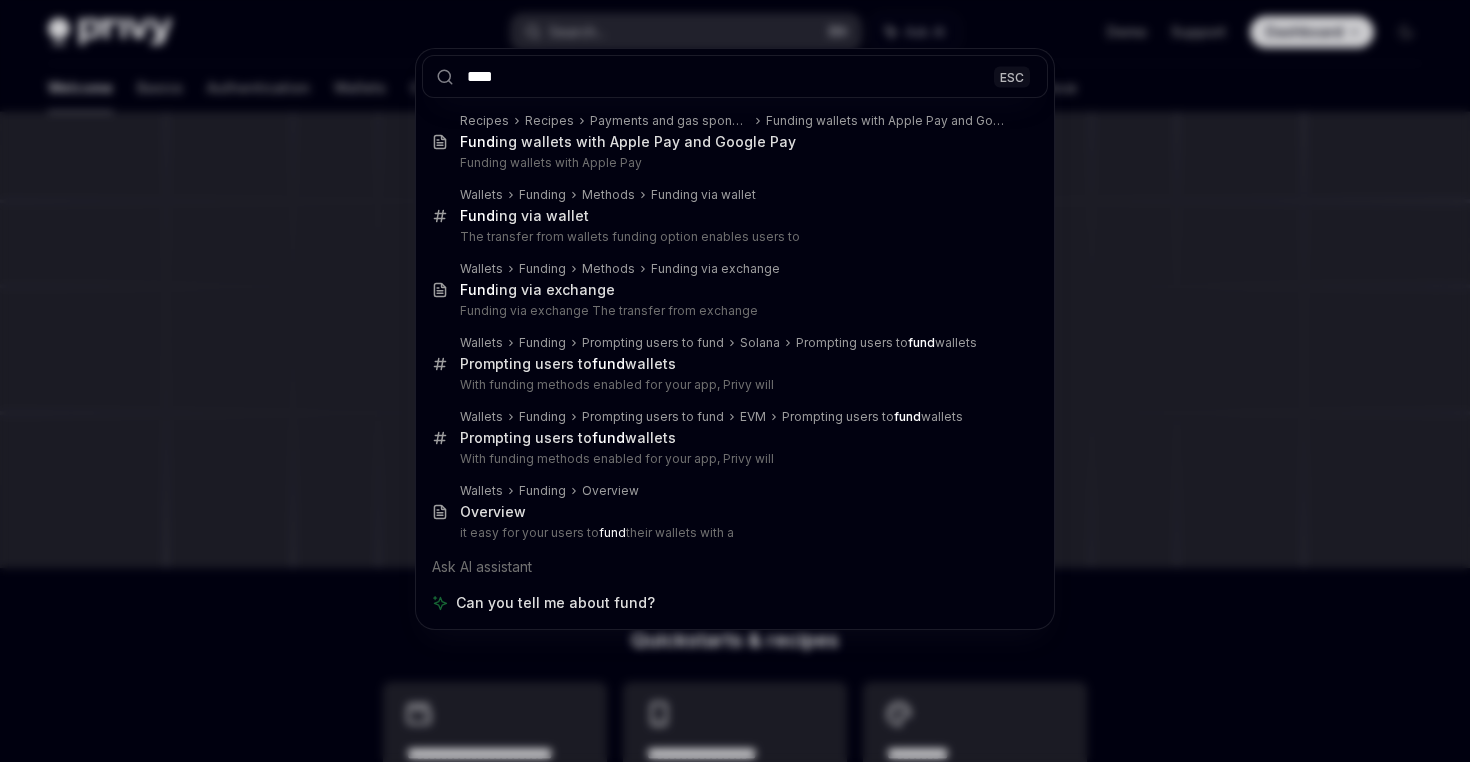type on "*" 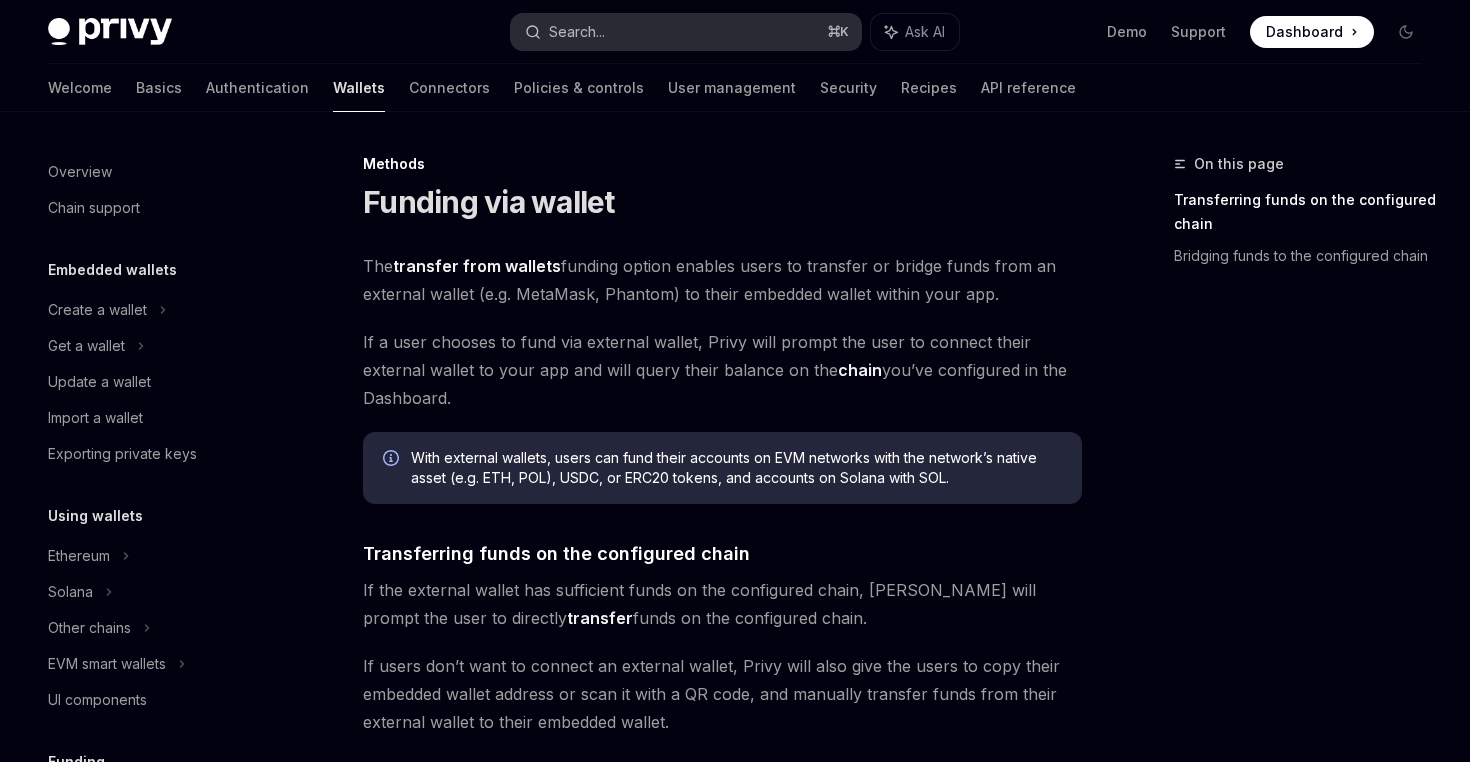 scroll, scrollTop: 497, scrollLeft: 0, axis: vertical 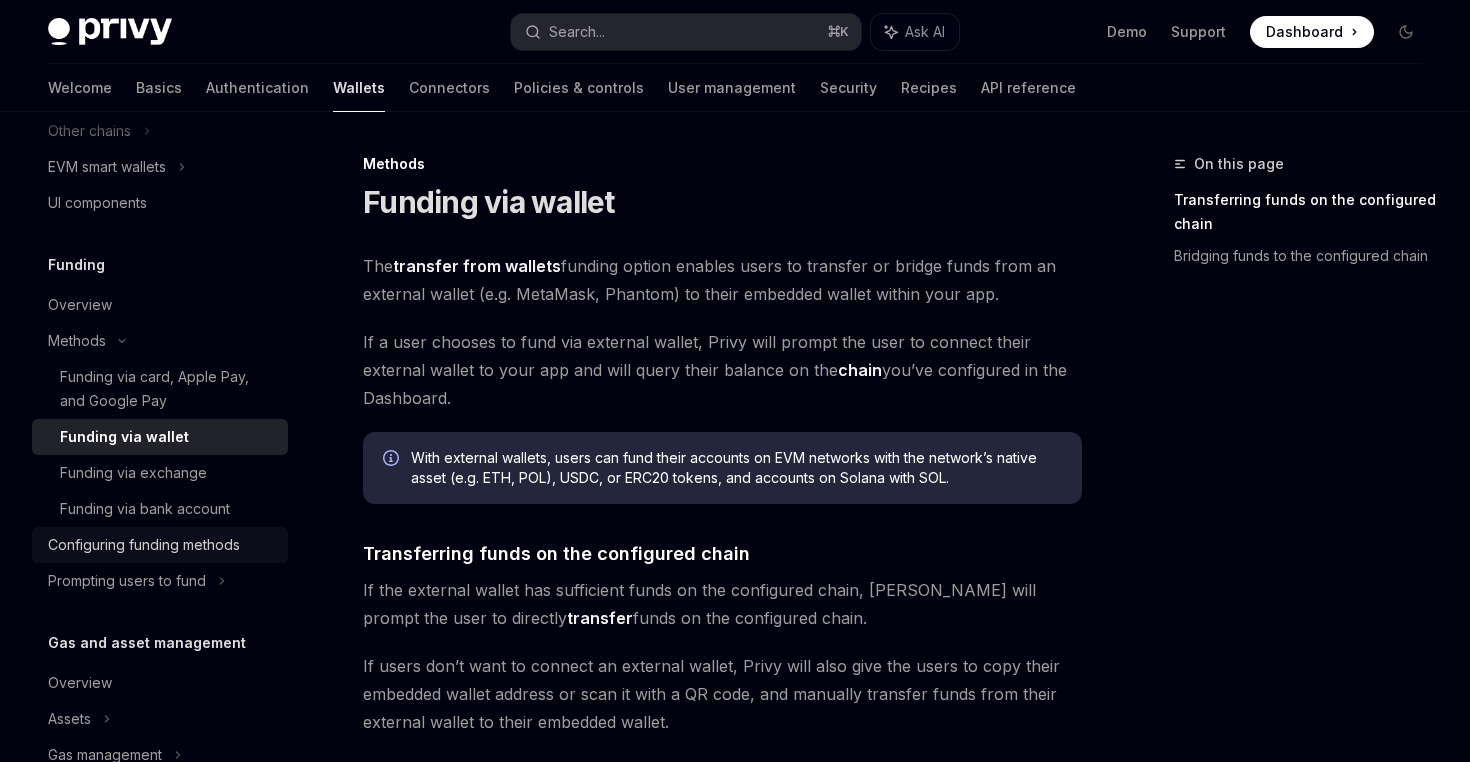 click on "Configuring funding methods" at bounding box center [162, 545] 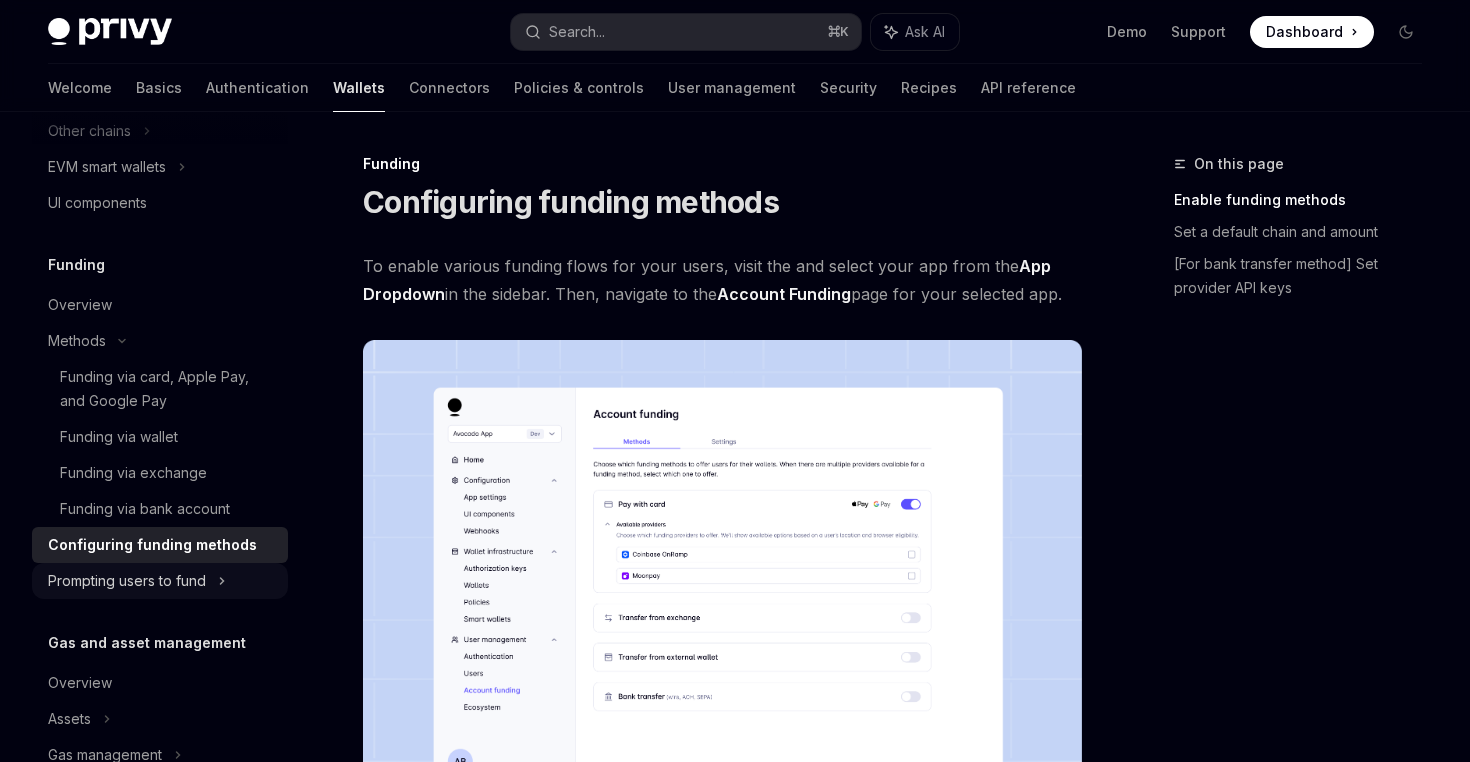 click on "Prompting users to fund" at bounding box center (160, 167) 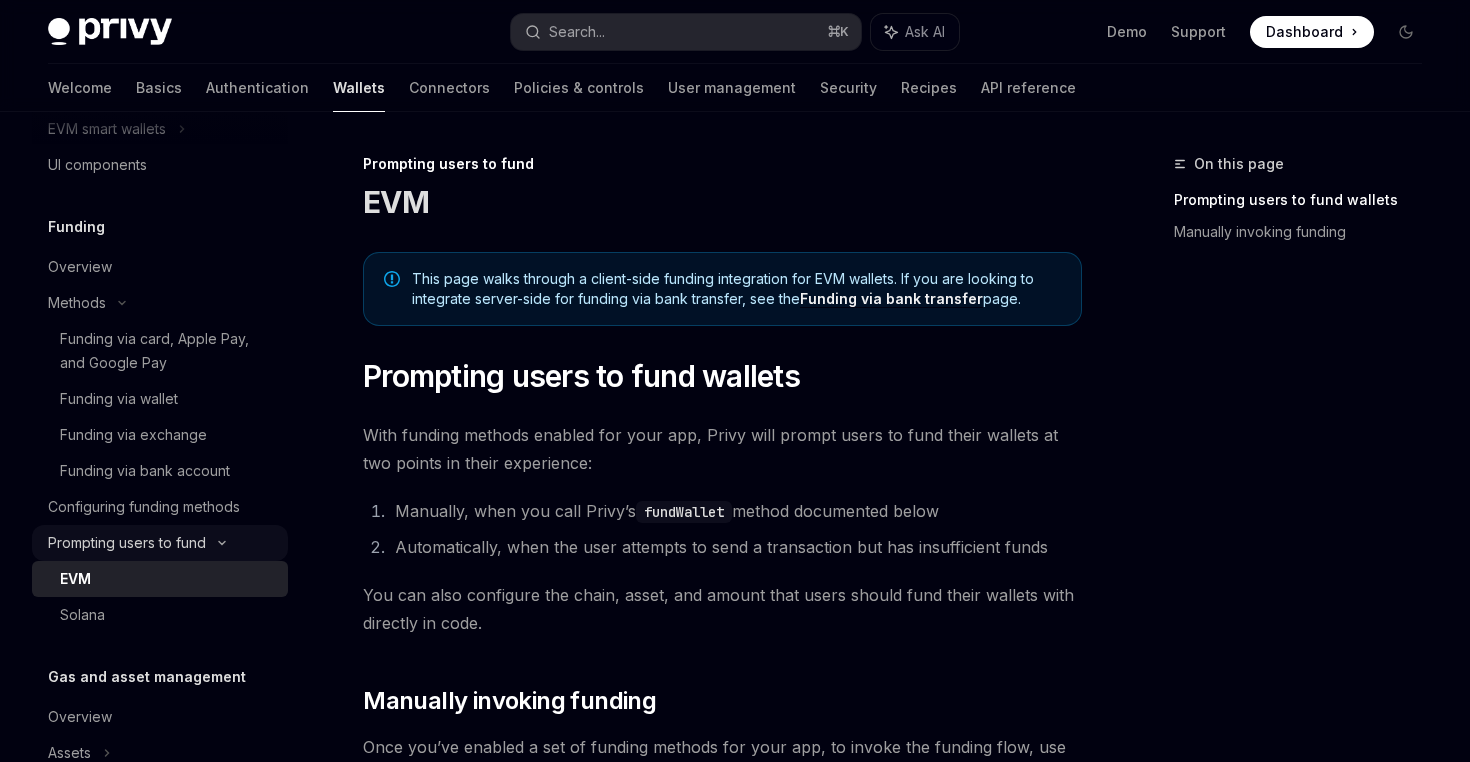 scroll, scrollTop: 557, scrollLeft: 0, axis: vertical 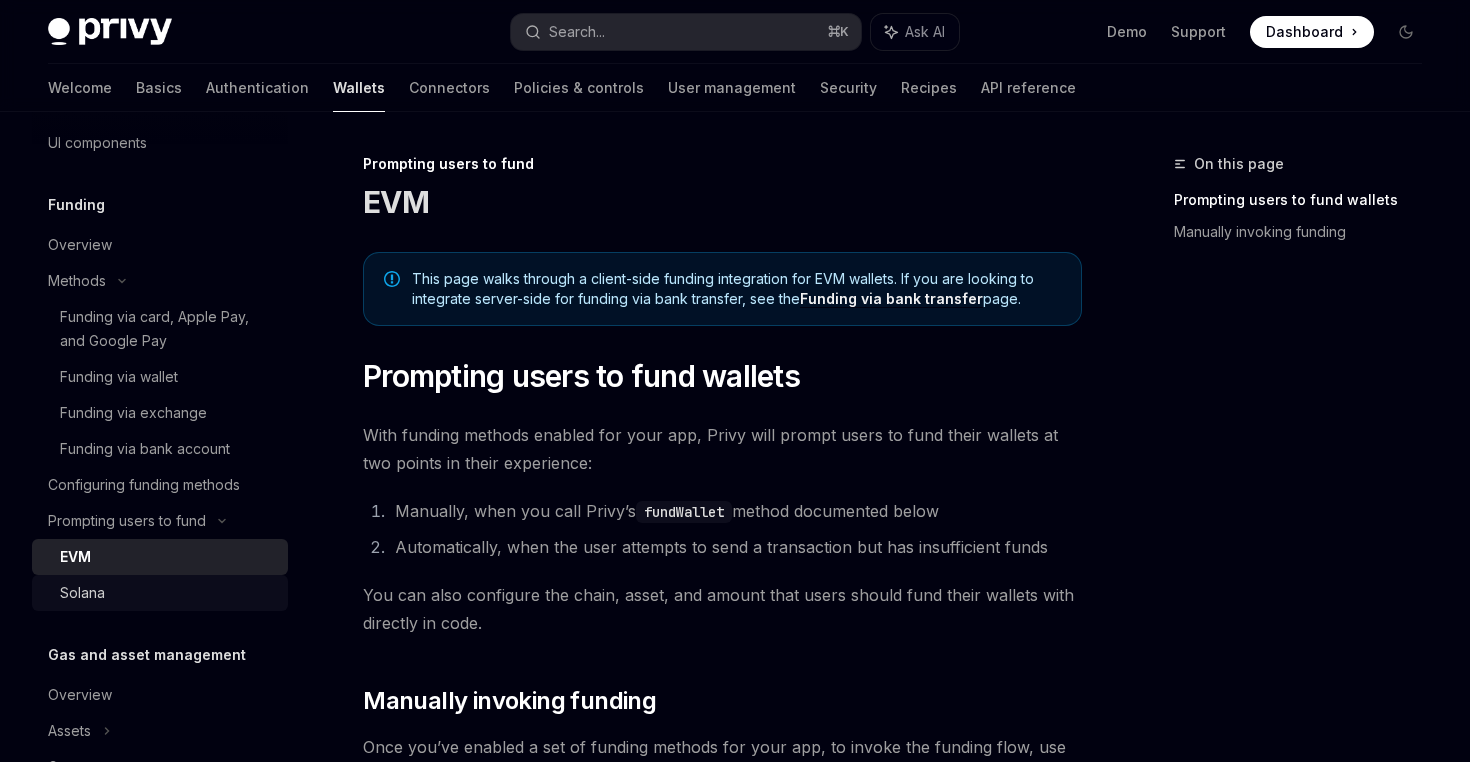 click on "Solana" at bounding box center (168, 593) 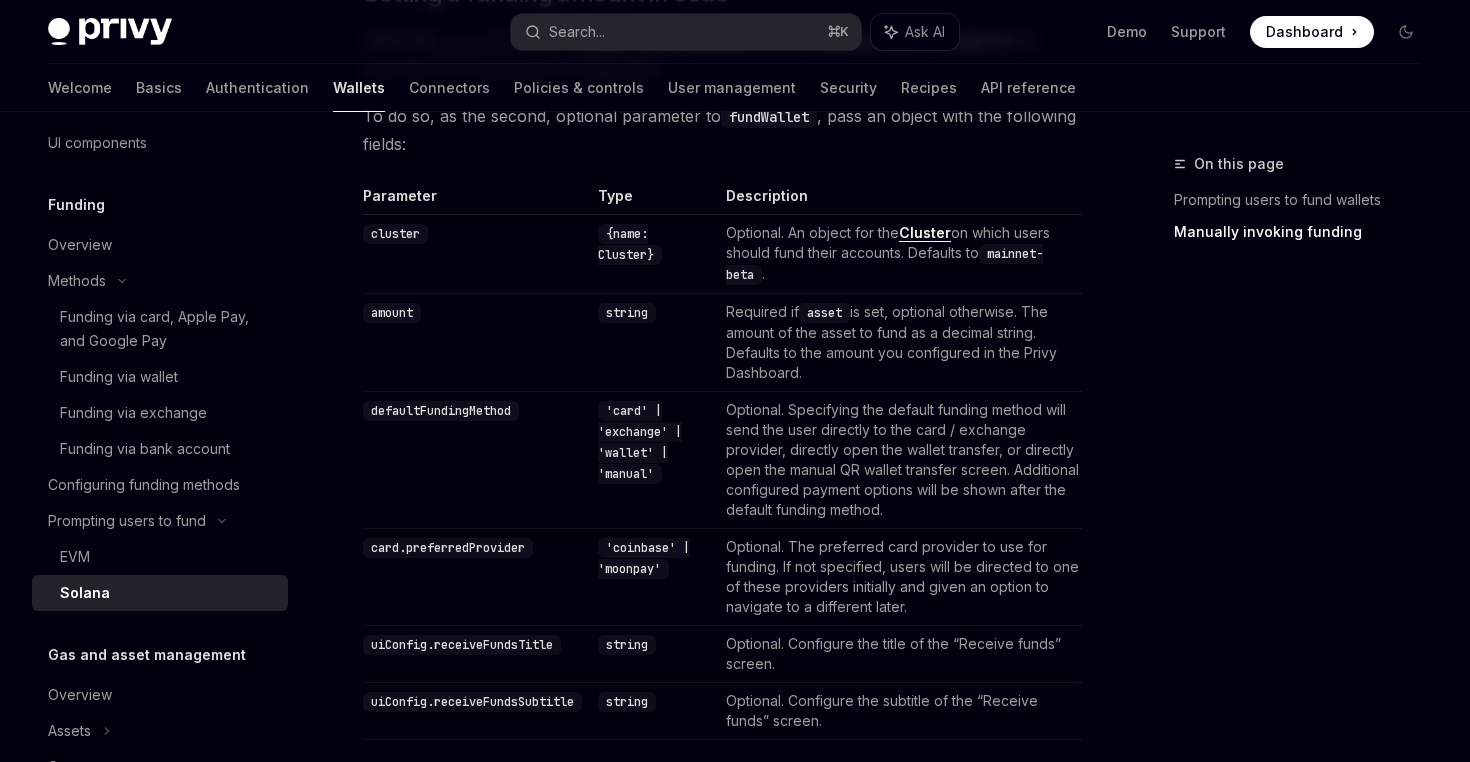 scroll, scrollTop: 2560, scrollLeft: 0, axis: vertical 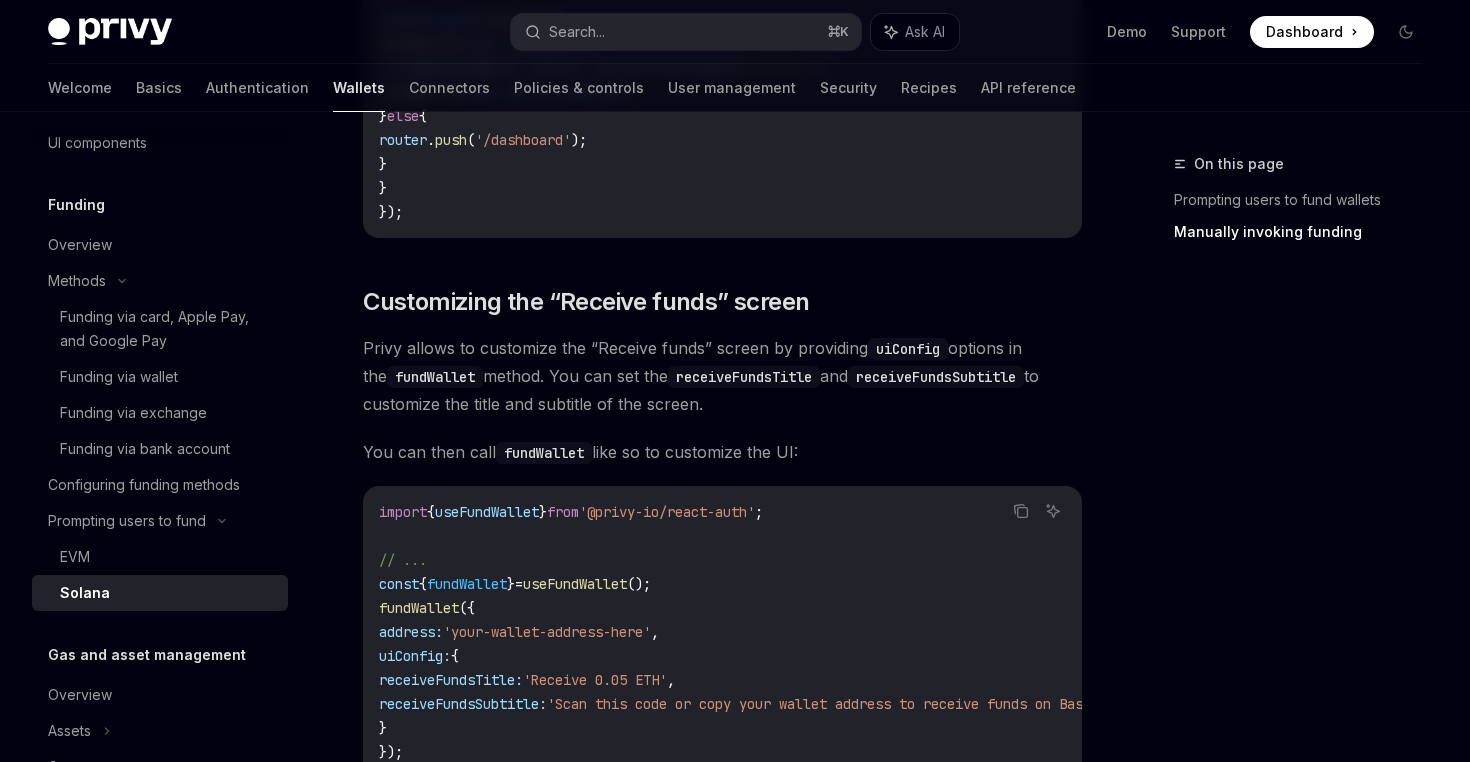 click on "Dashboard" at bounding box center [1304, 32] 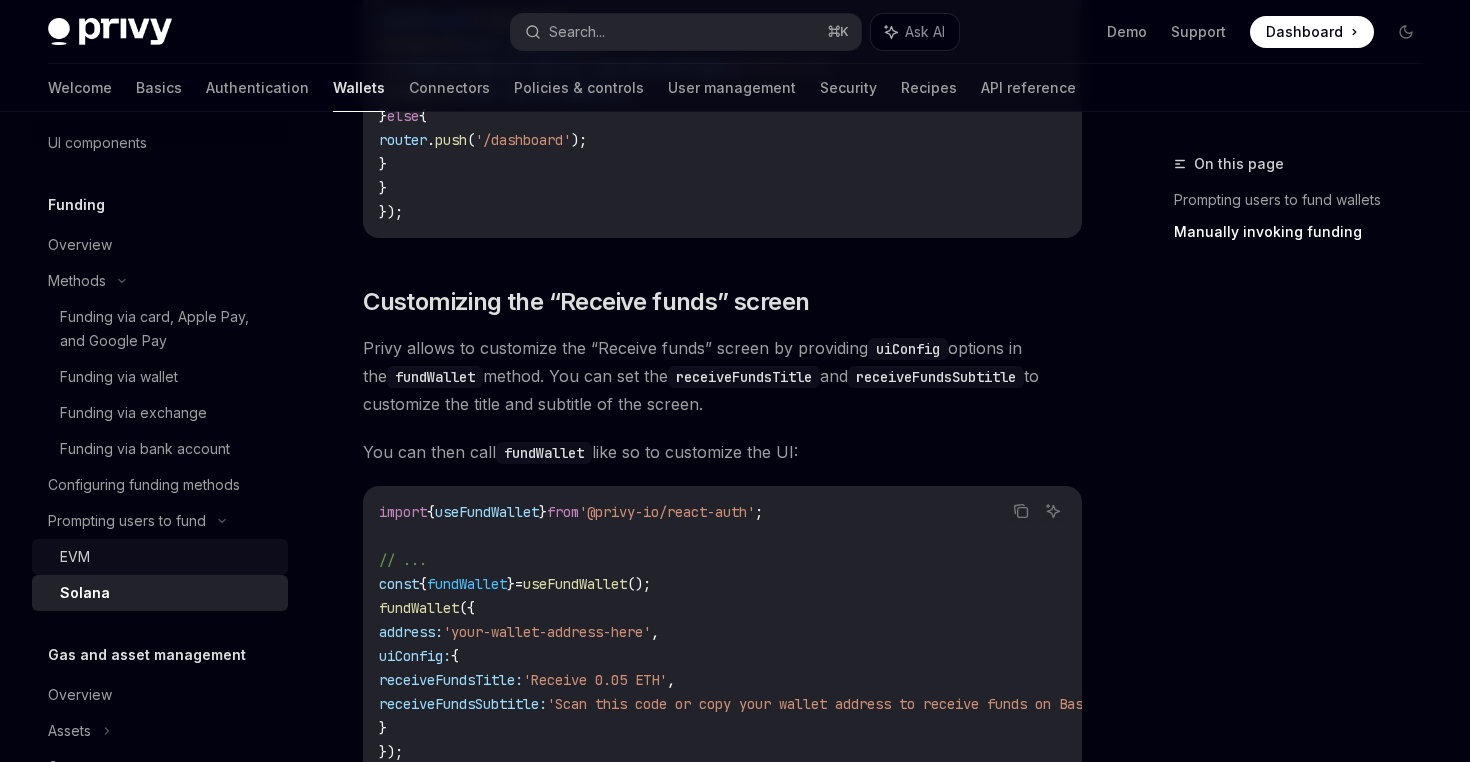 click on "EVM" at bounding box center (75, 557) 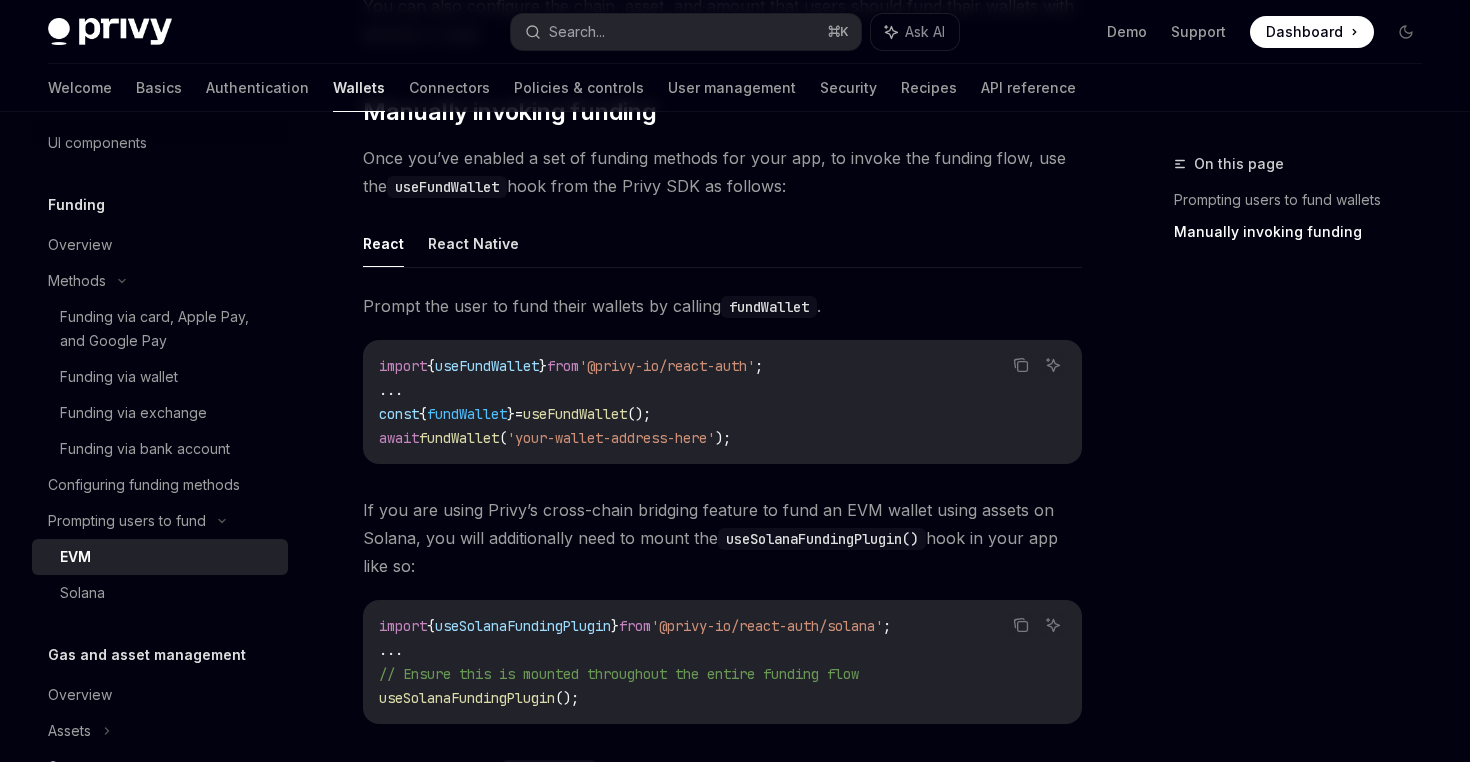 scroll, scrollTop: 579, scrollLeft: 0, axis: vertical 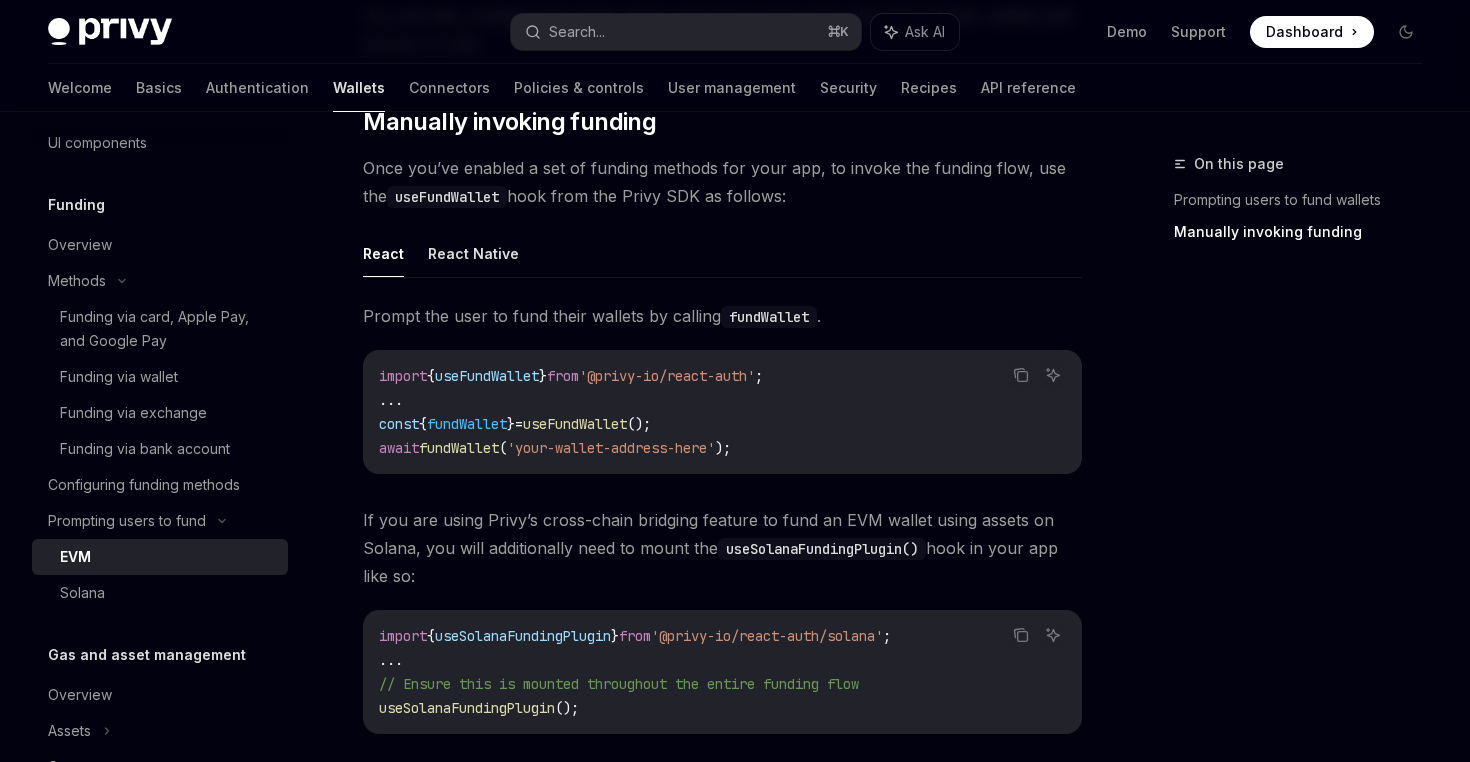 click on "useSolanaFundingPlugin" at bounding box center (467, 708) 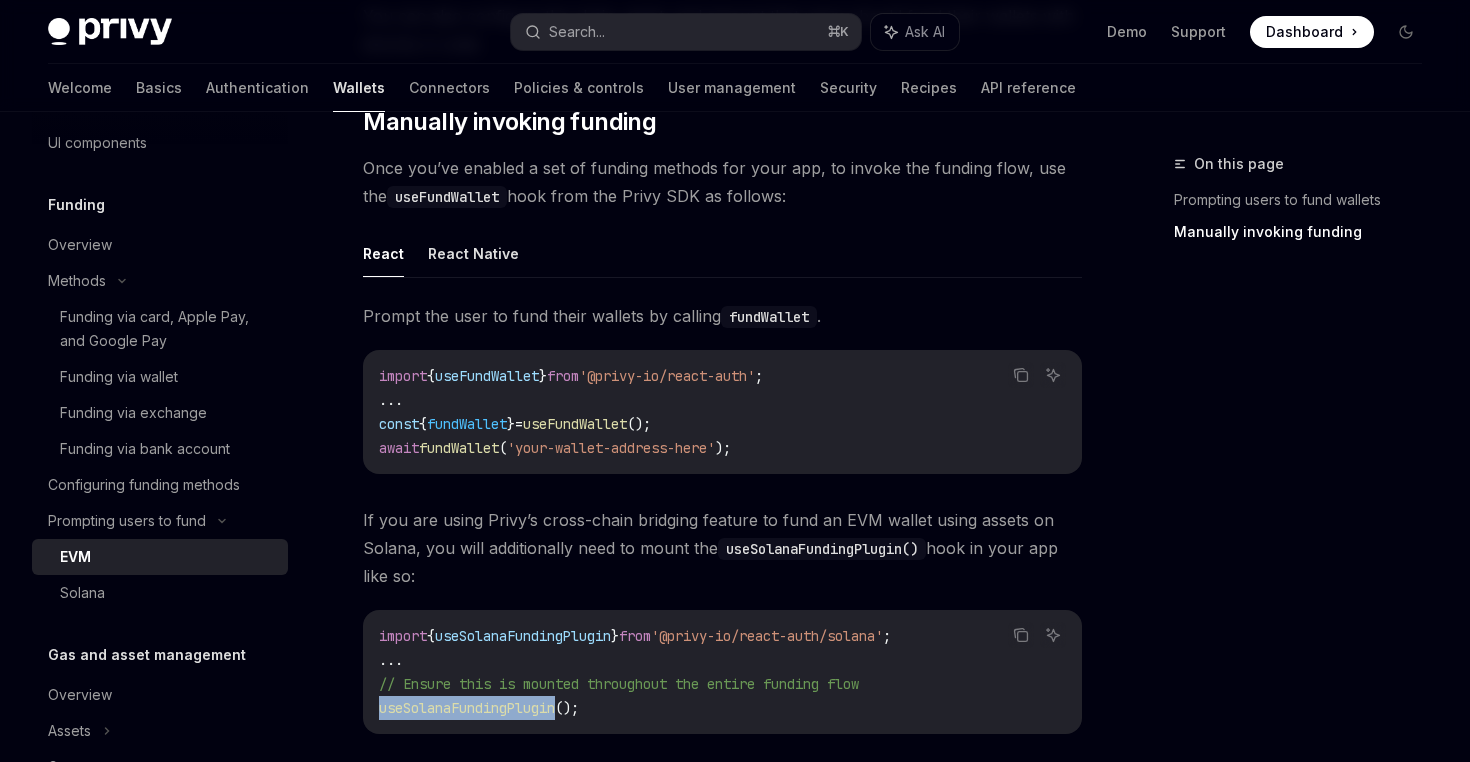click on "useSolanaFundingPlugin" at bounding box center [467, 708] 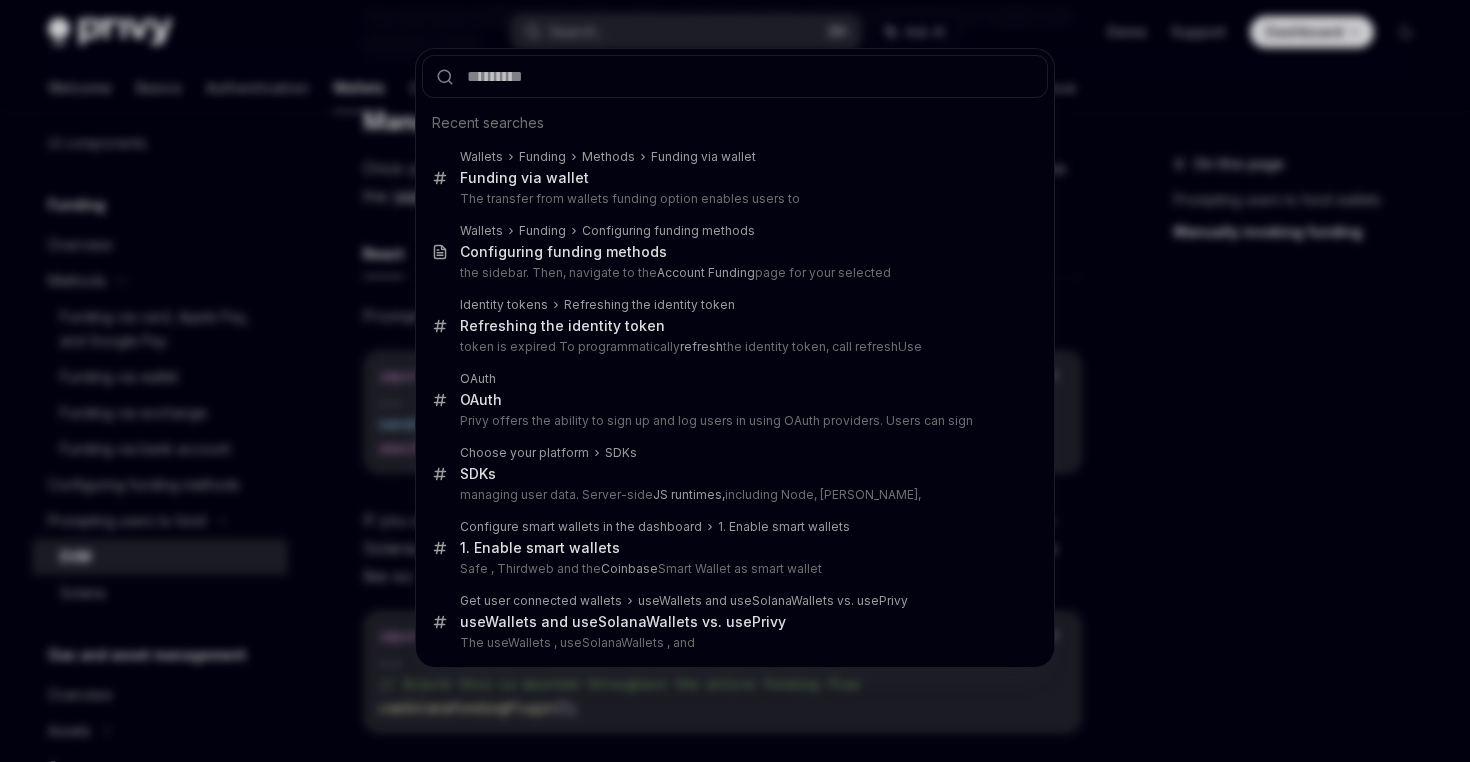 type on "**********" 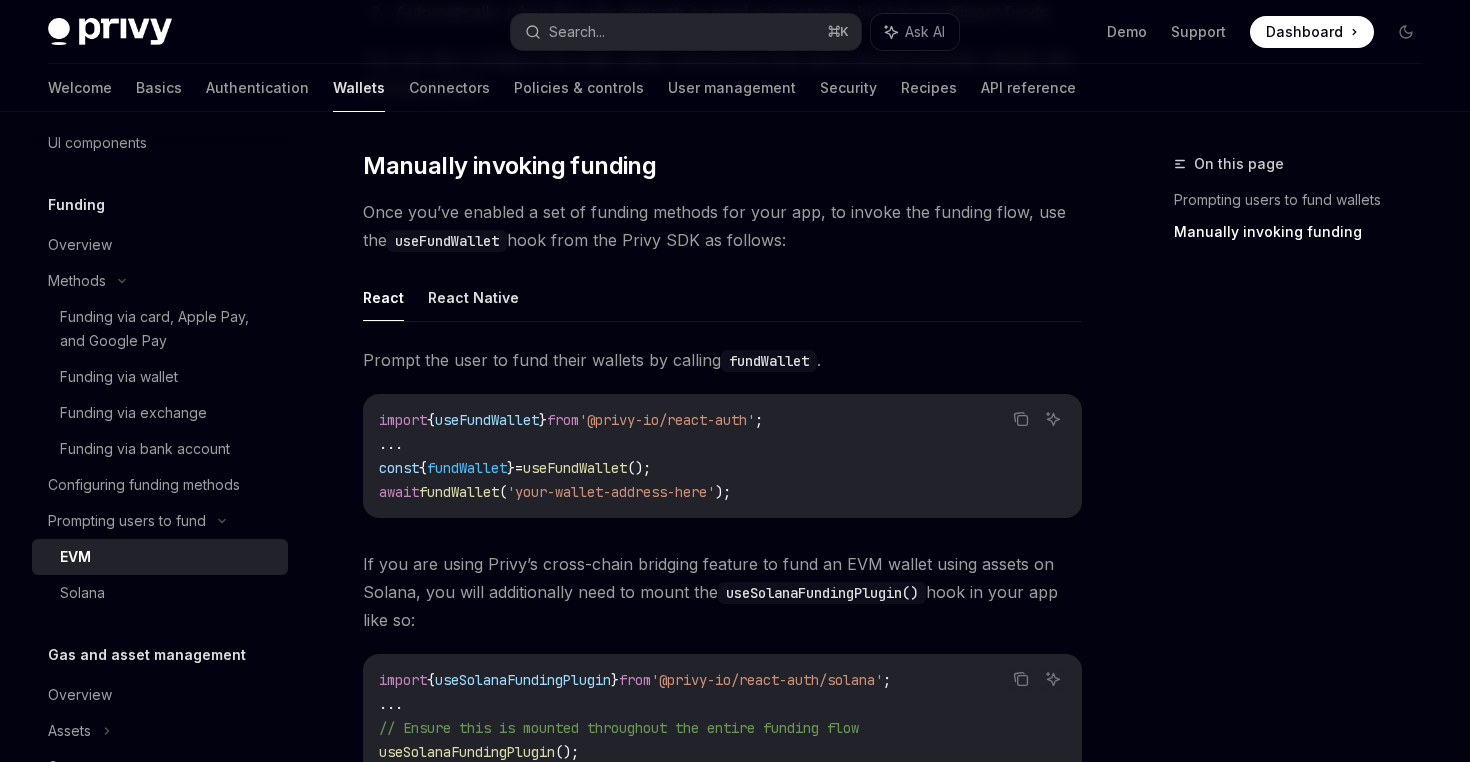 scroll, scrollTop: 532, scrollLeft: 0, axis: vertical 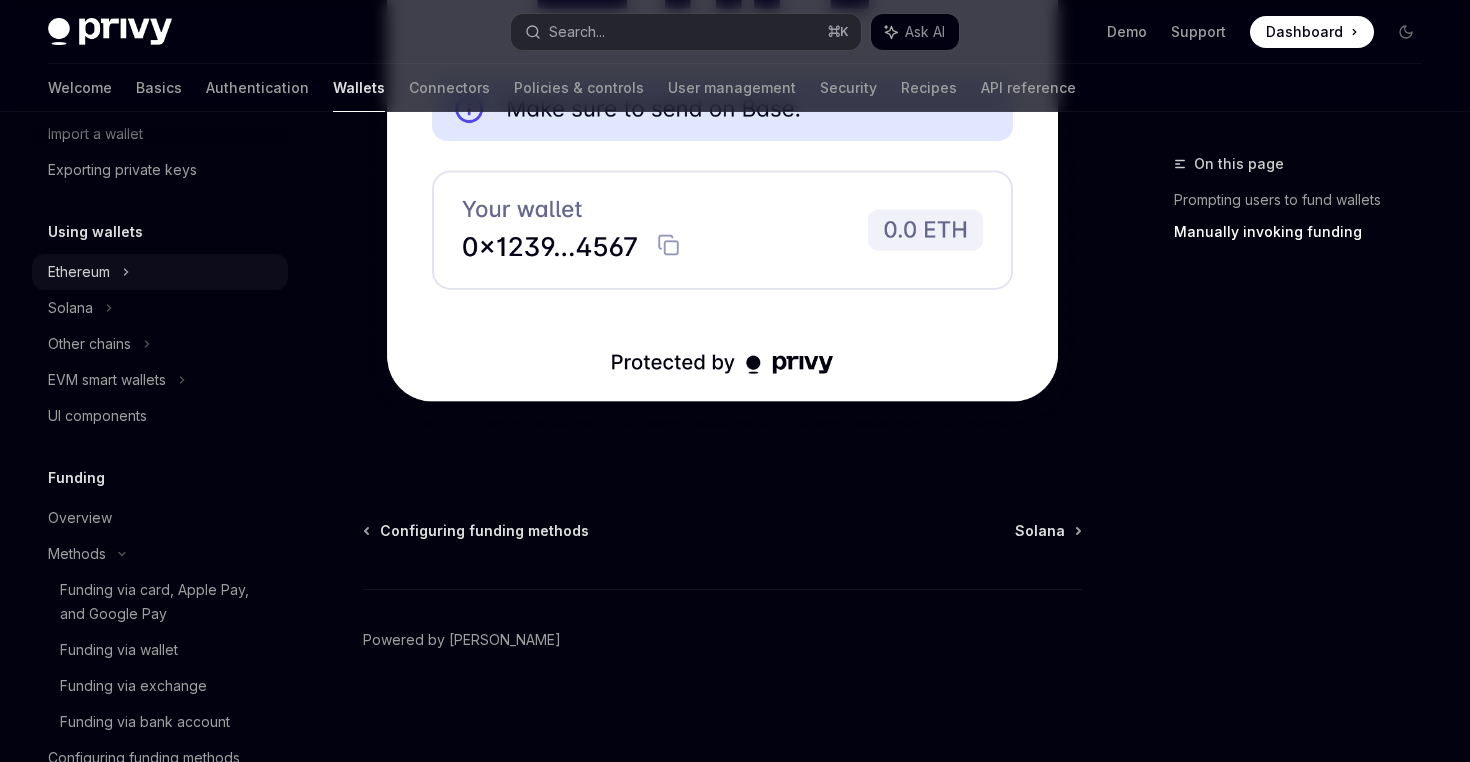 click on "Ethereum" at bounding box center (160, 26) 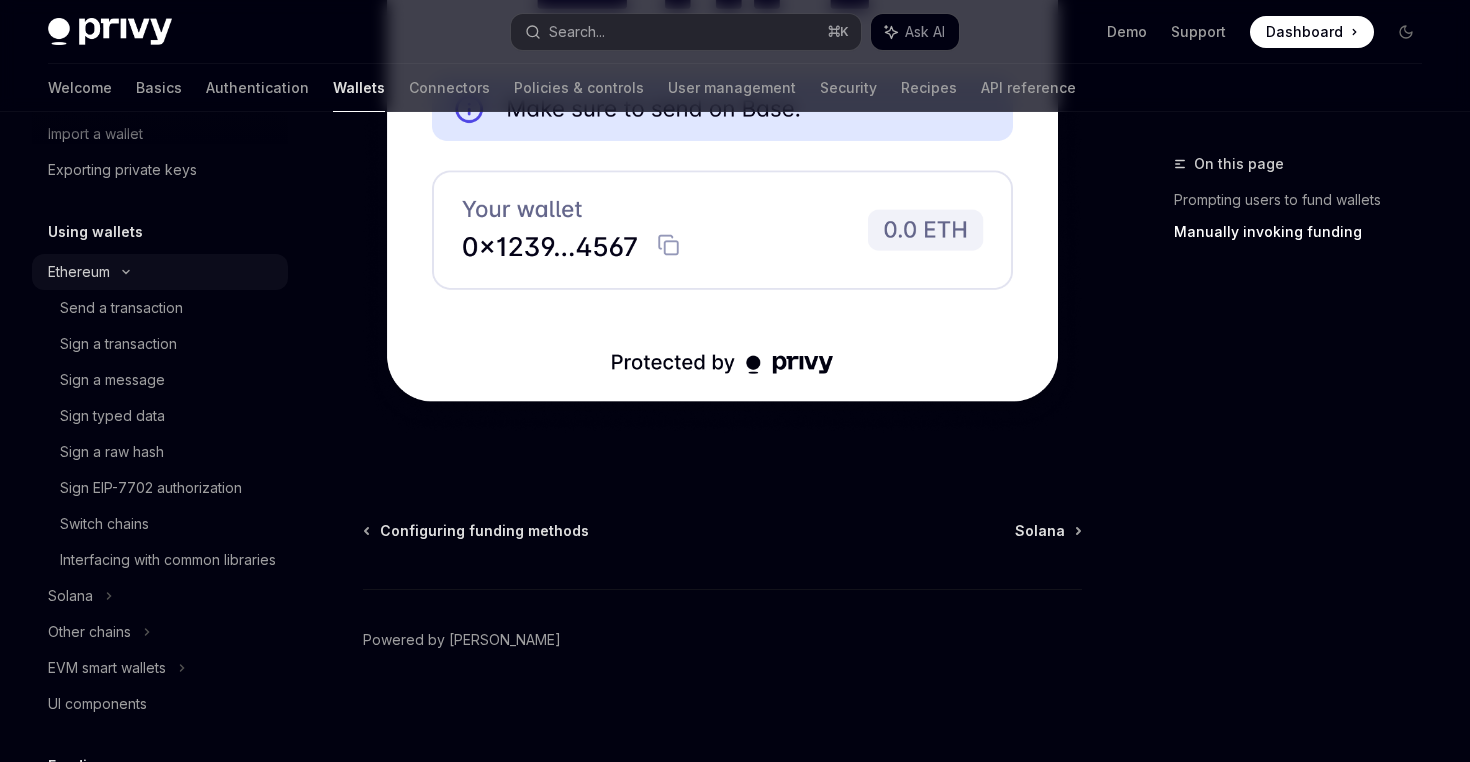 scroll, scrollTop: 0, scrollLeft: 0, axis: both 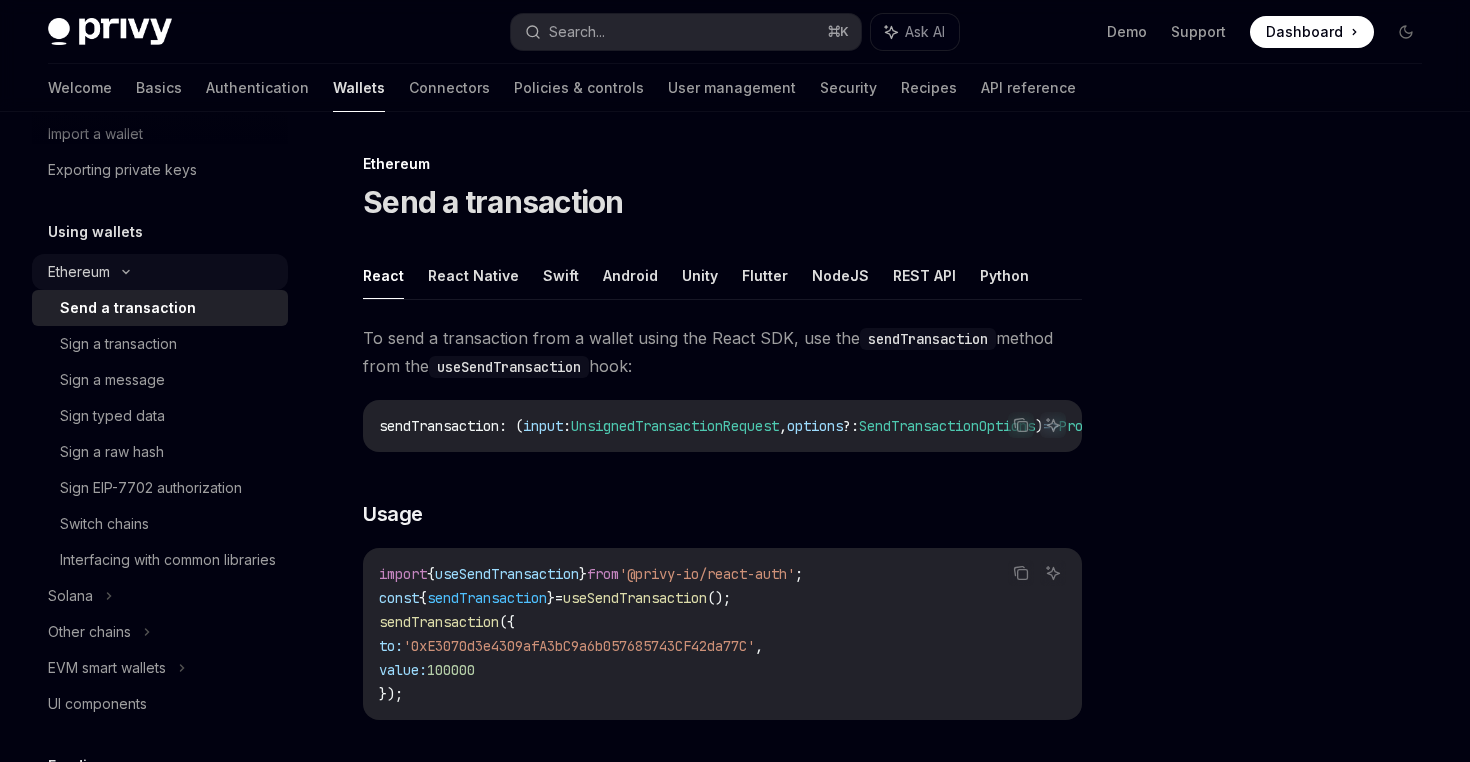 click on "Ethereum" at bounding box center [160, 26] 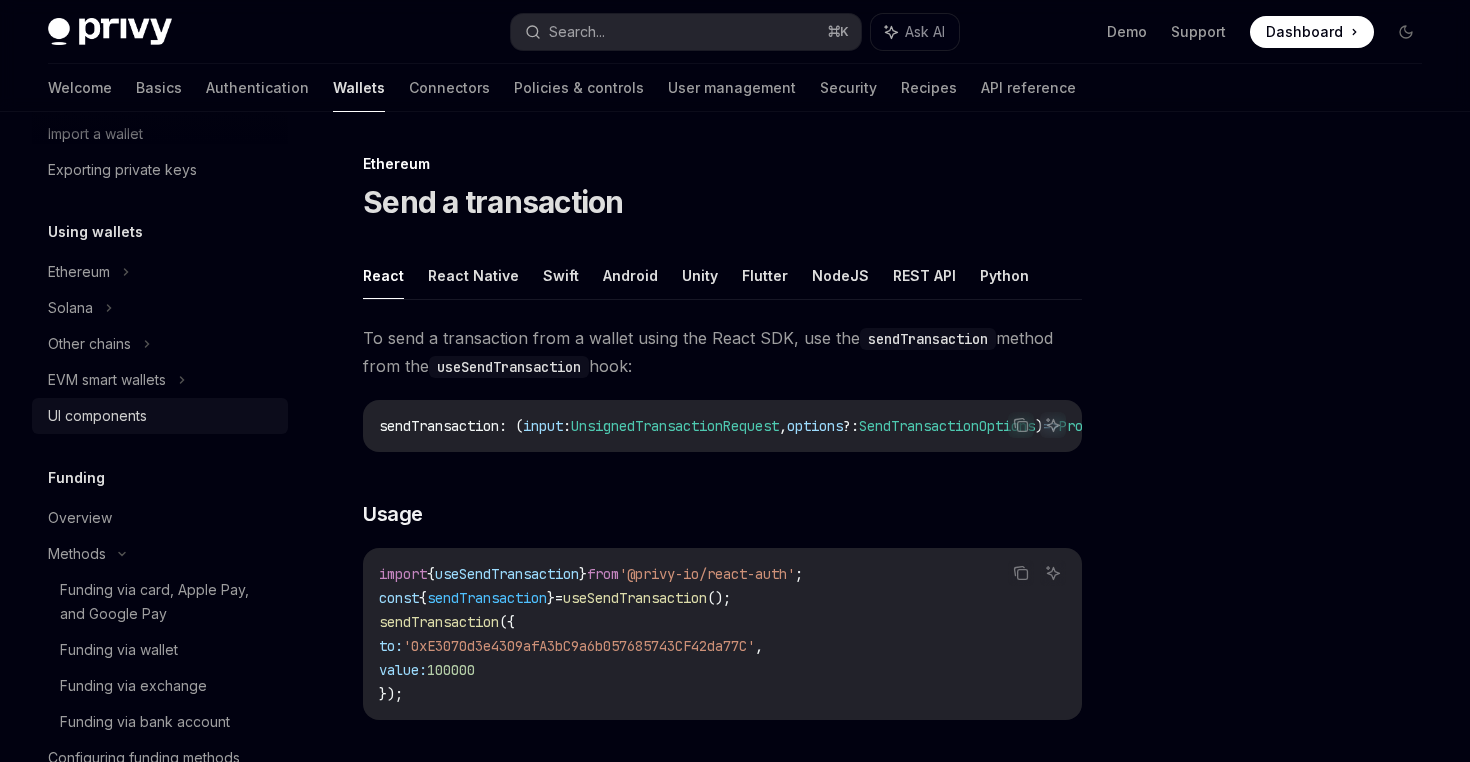 click on "UI components" at bounding box center [97, 416] 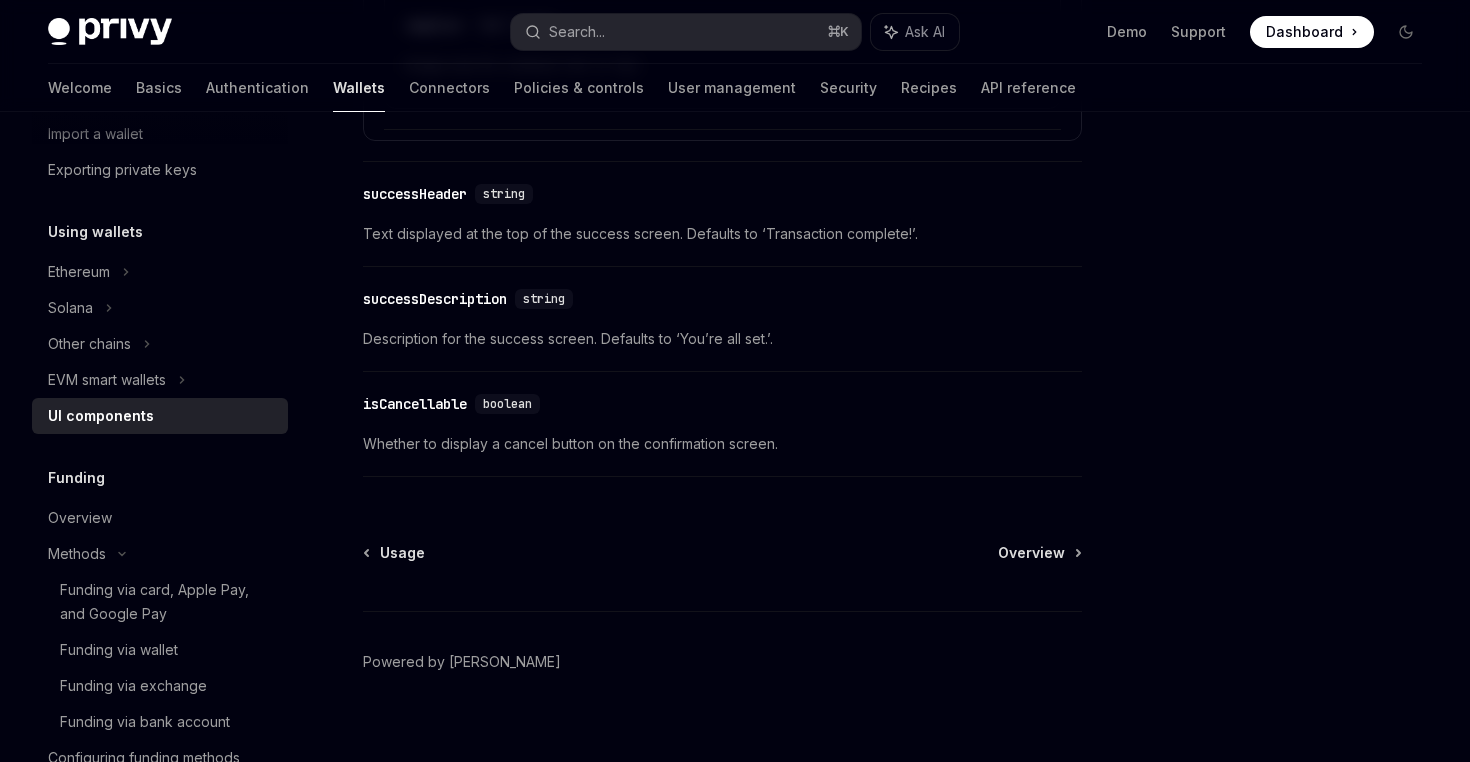 scroll, scrollTop: 3724, scrollLeft: 0, axis: vertical 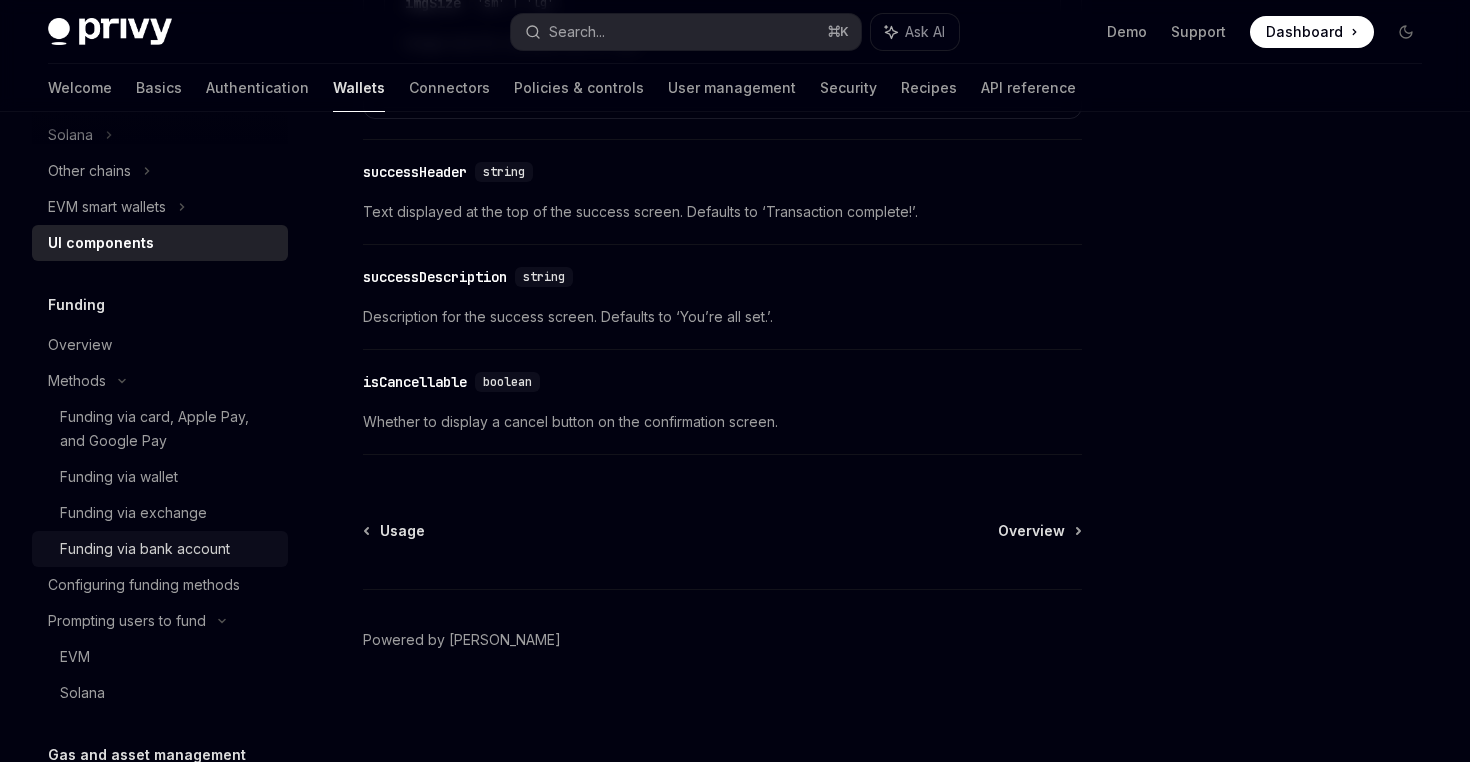 click on "Funding via bank account" at bounding box center [145, 549] 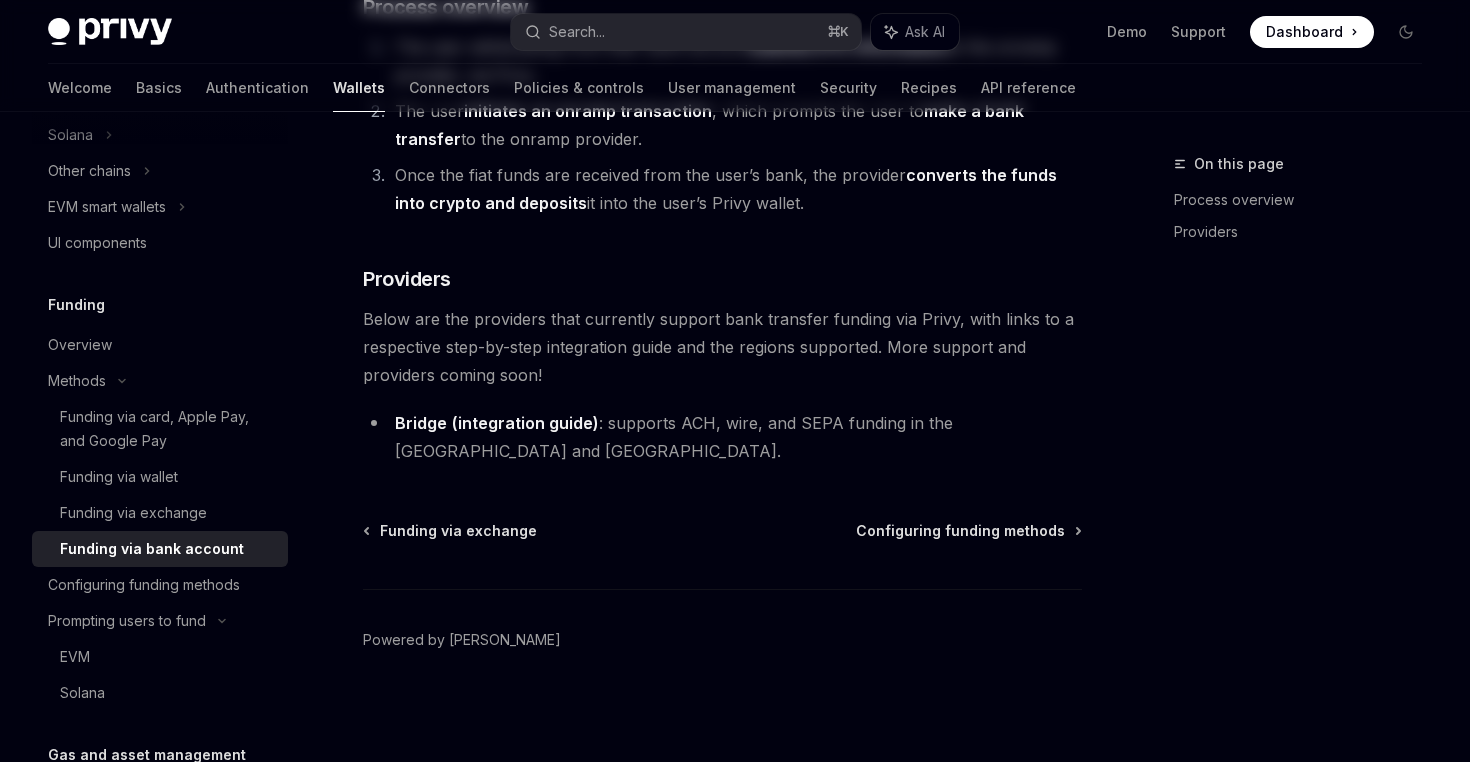 scroll, scrollTop: 0, scrollLeft: 0, axis: both 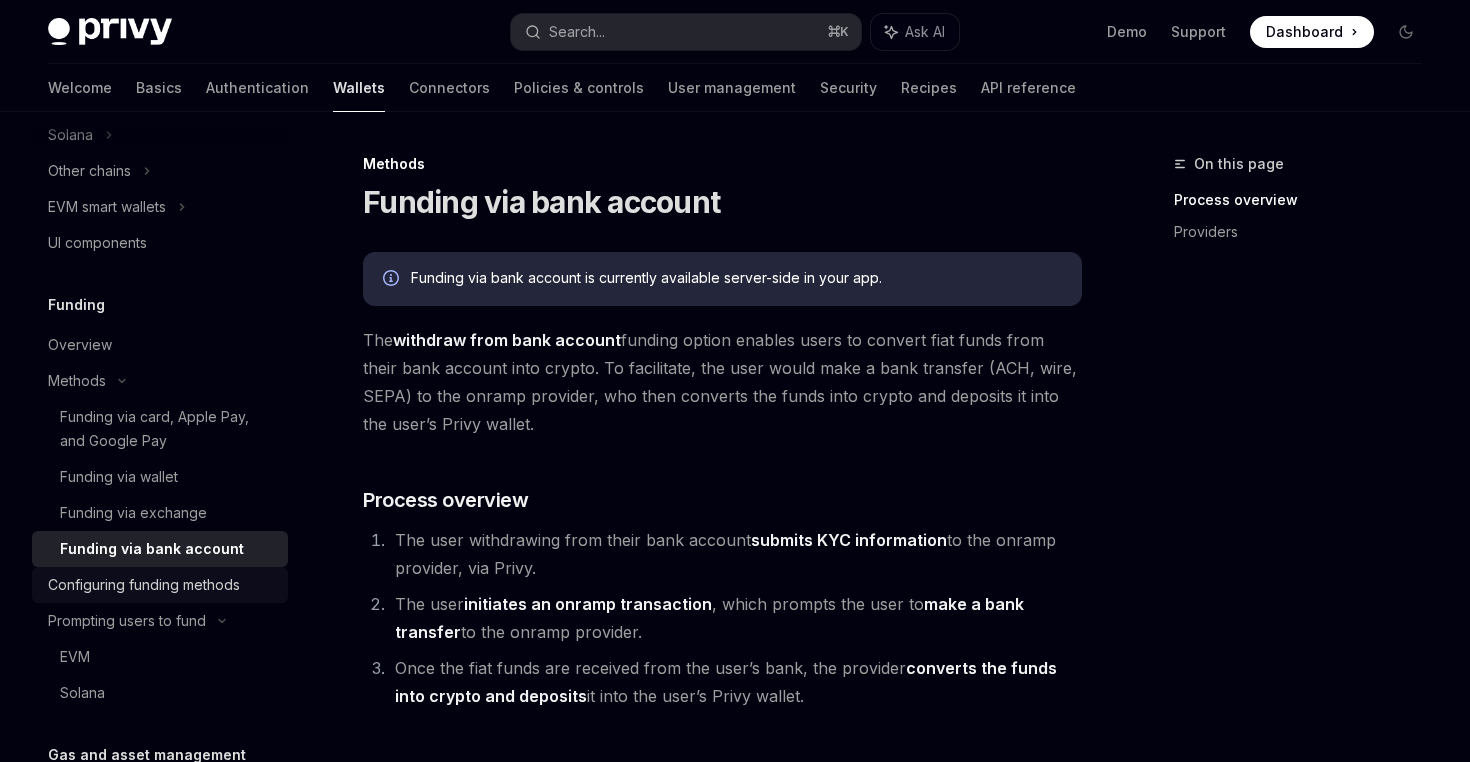 click on "Configuring funding methods" at bounding box center (144, 585) 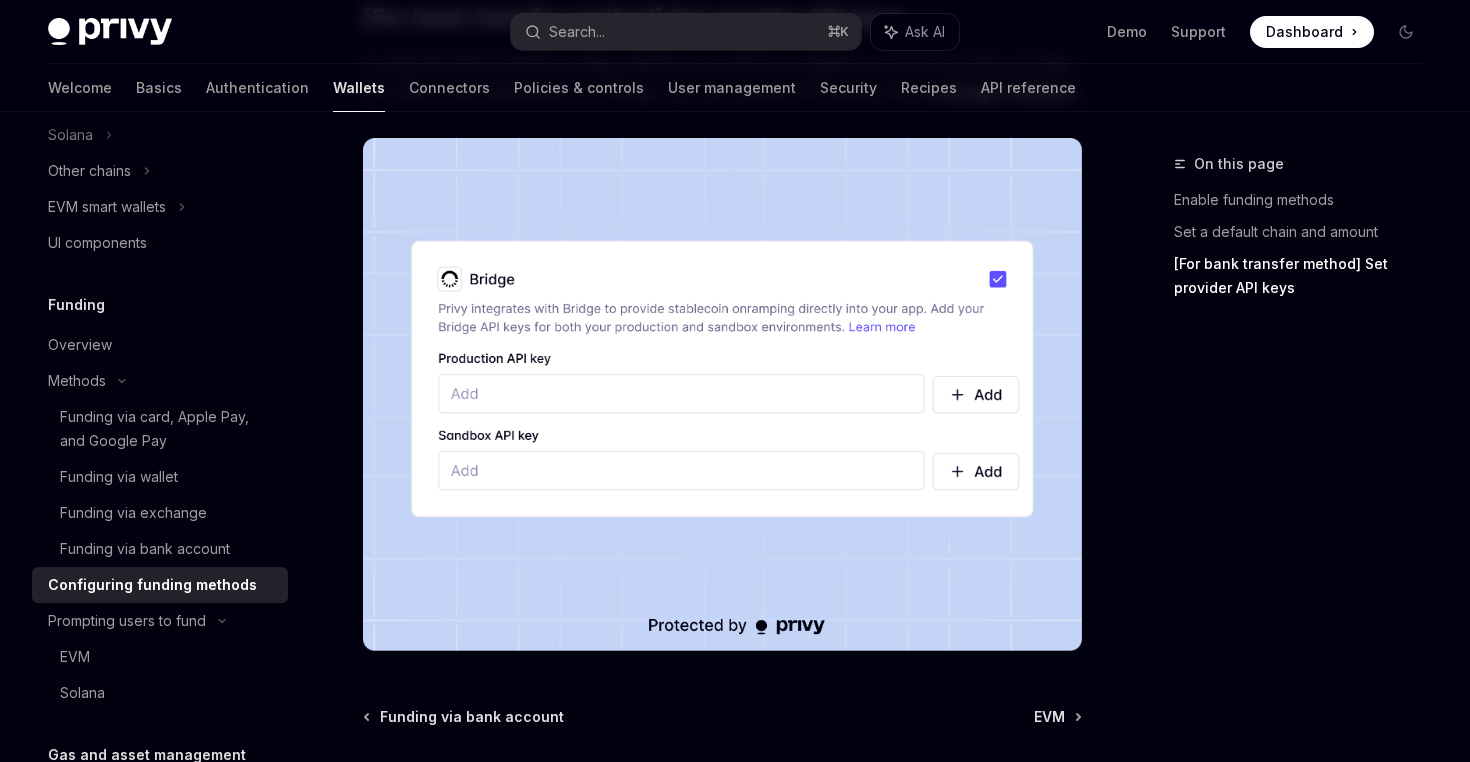 scroll, scrollTop: 1857, scrollLeft: 0, axis: vertical 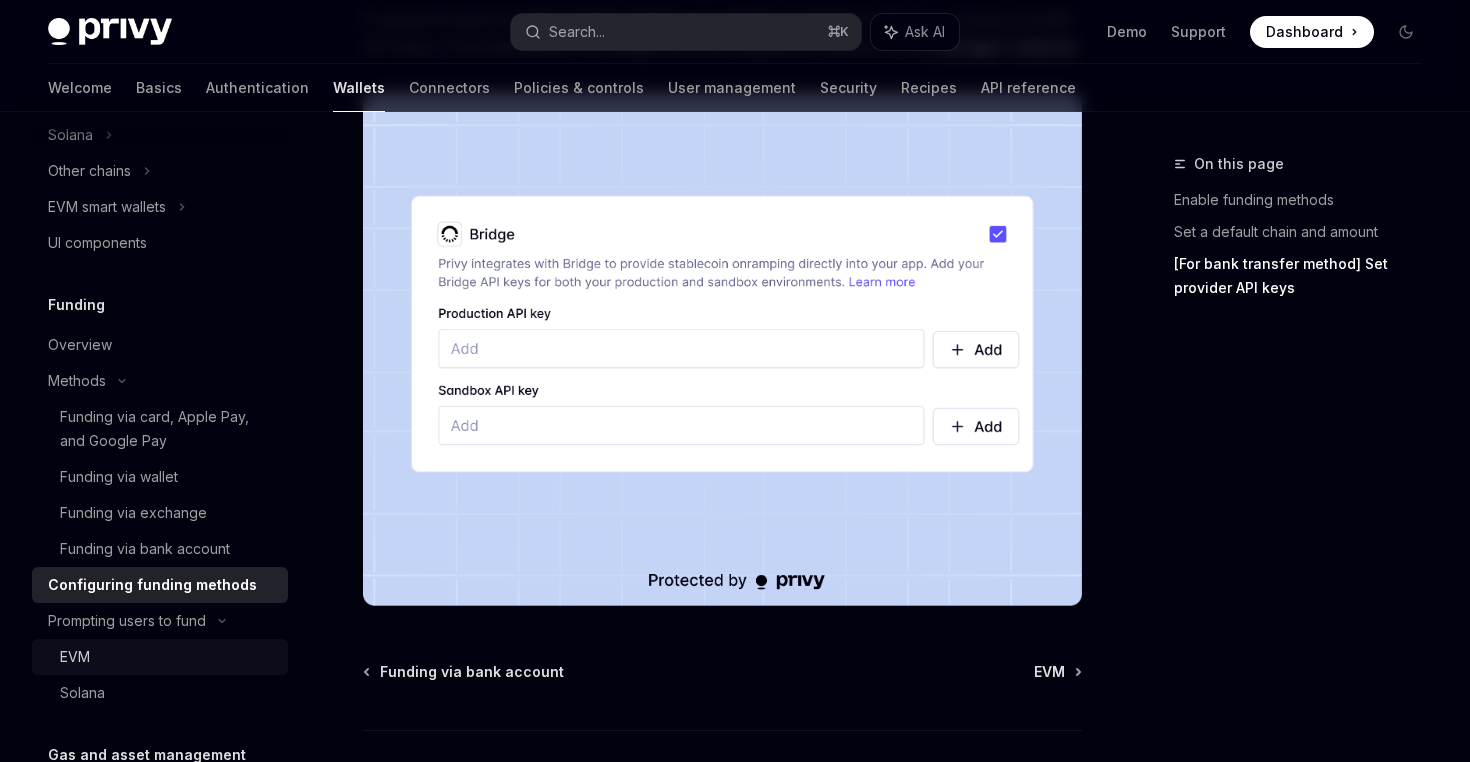 click on "EVM" at bounding box center (160, 657) 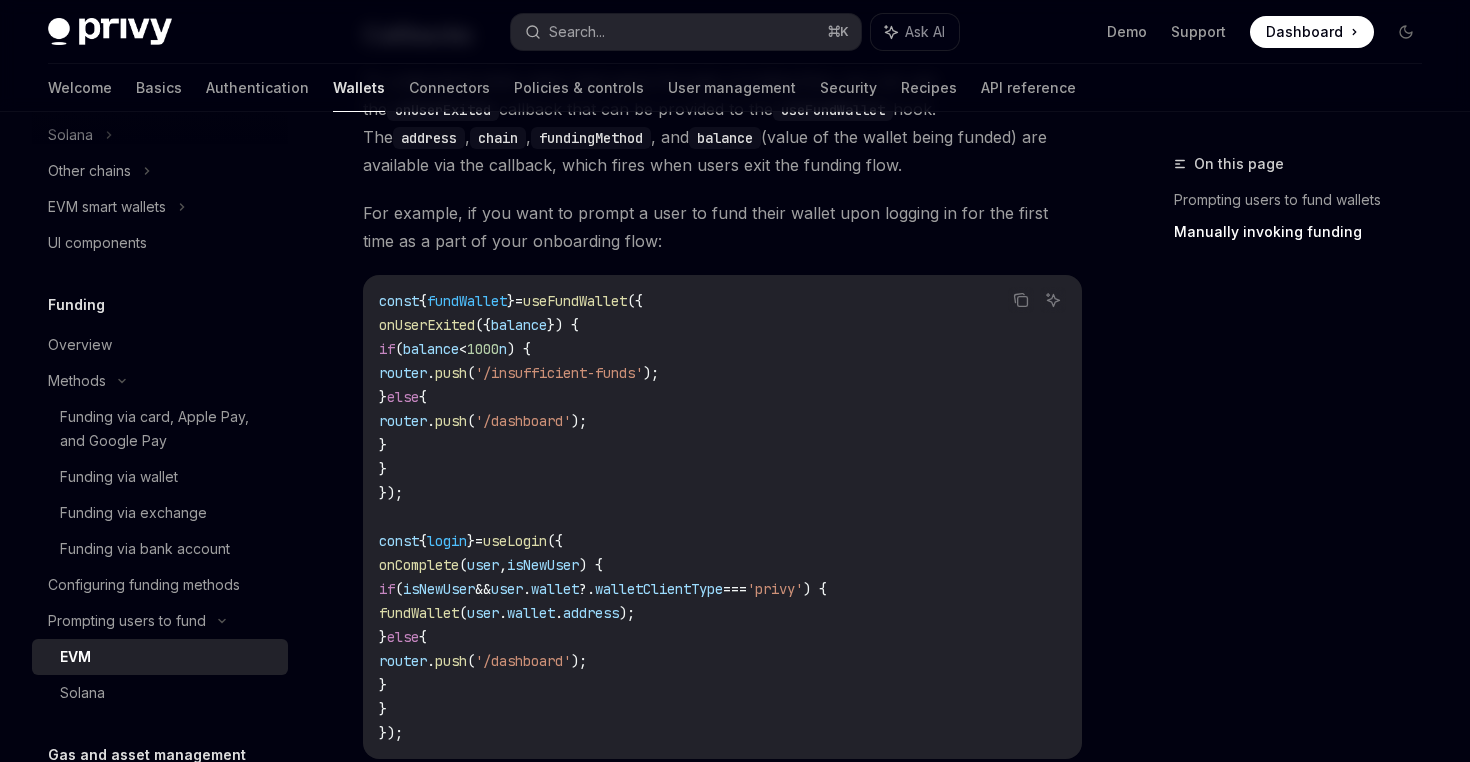 scroll, scrollTop: 4590, scrollLeft: 0, axis: vertical 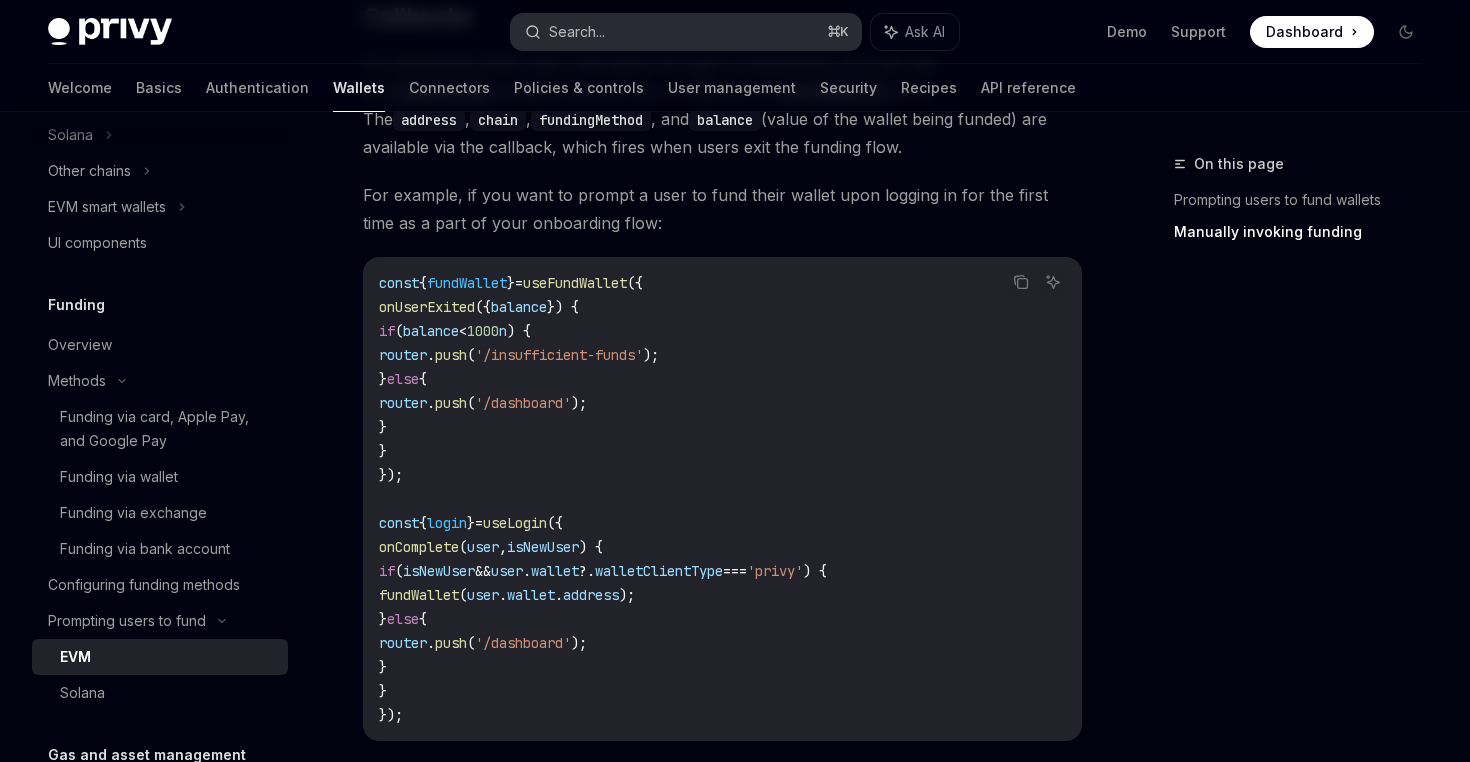 click on "Search... ⌘ K" at bounding box center [685, 32] 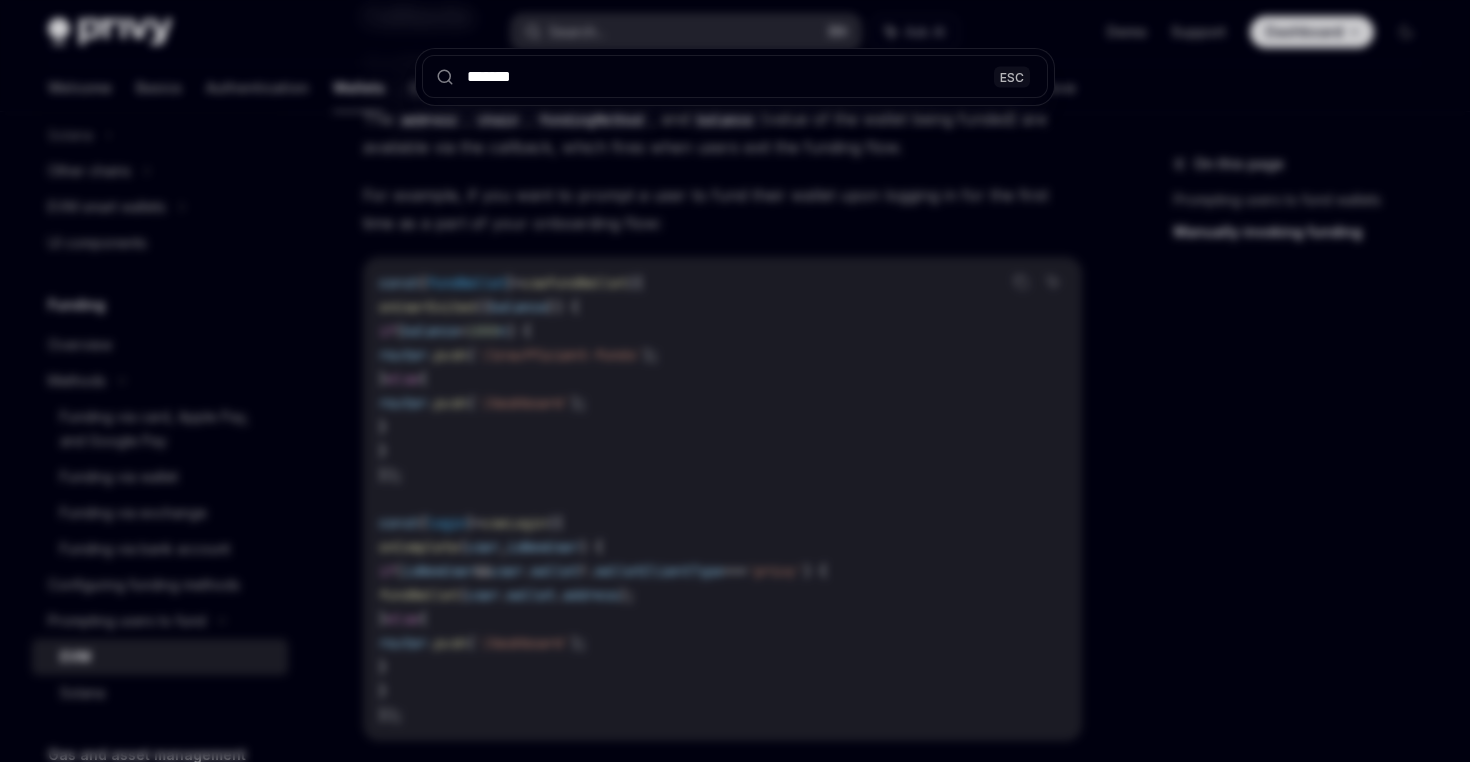 type on "********" 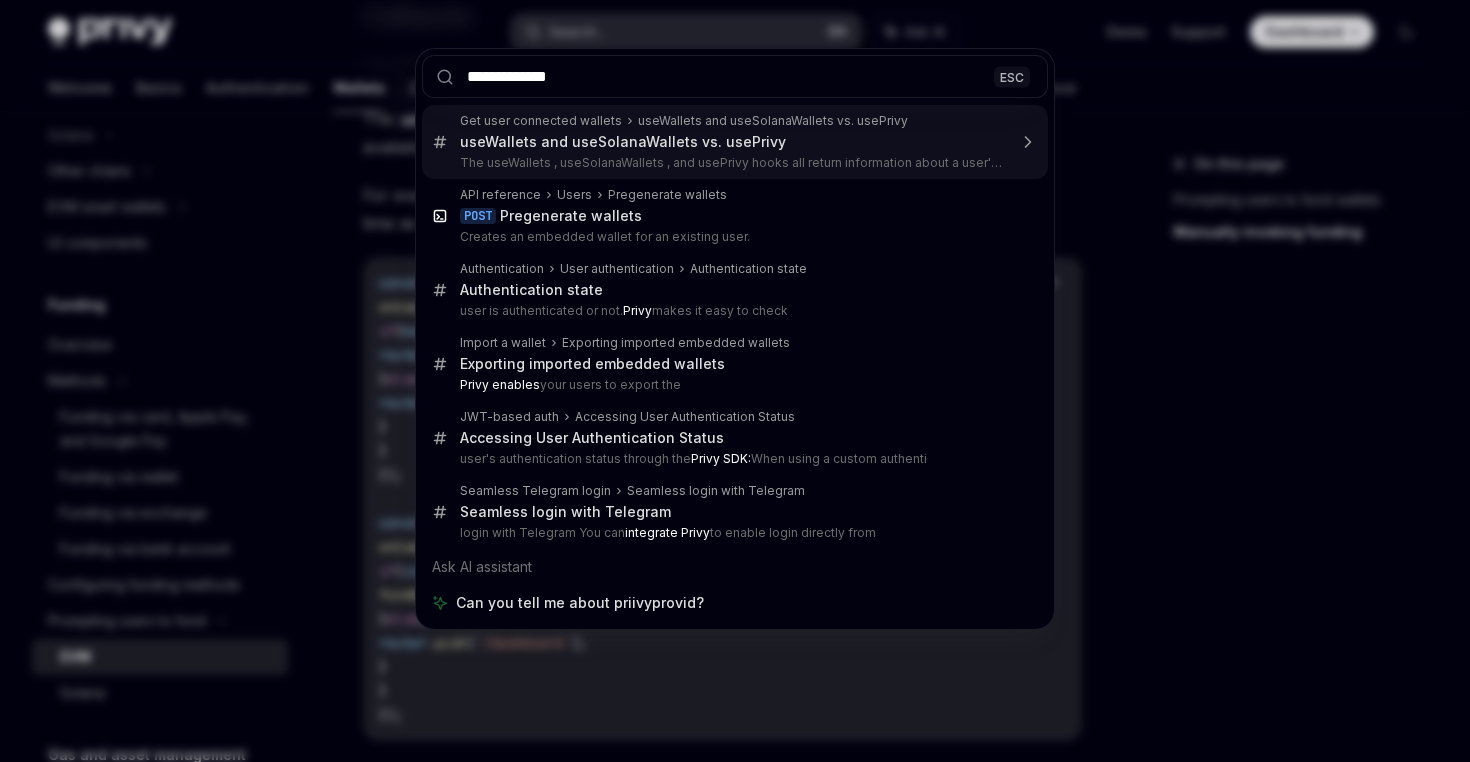 type on "**********" 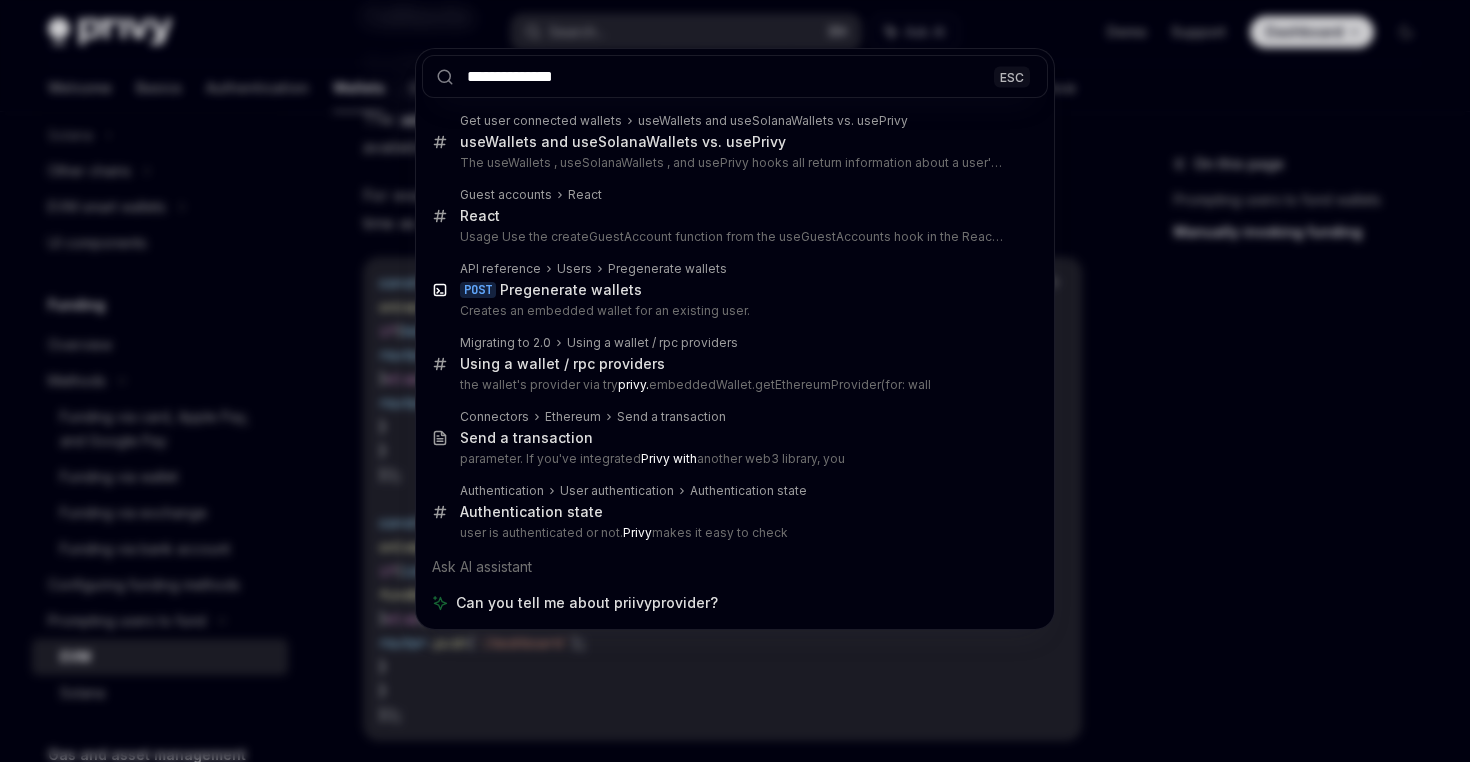 scroll, scrollTop: 0, scrollLeft: 0, axis: both 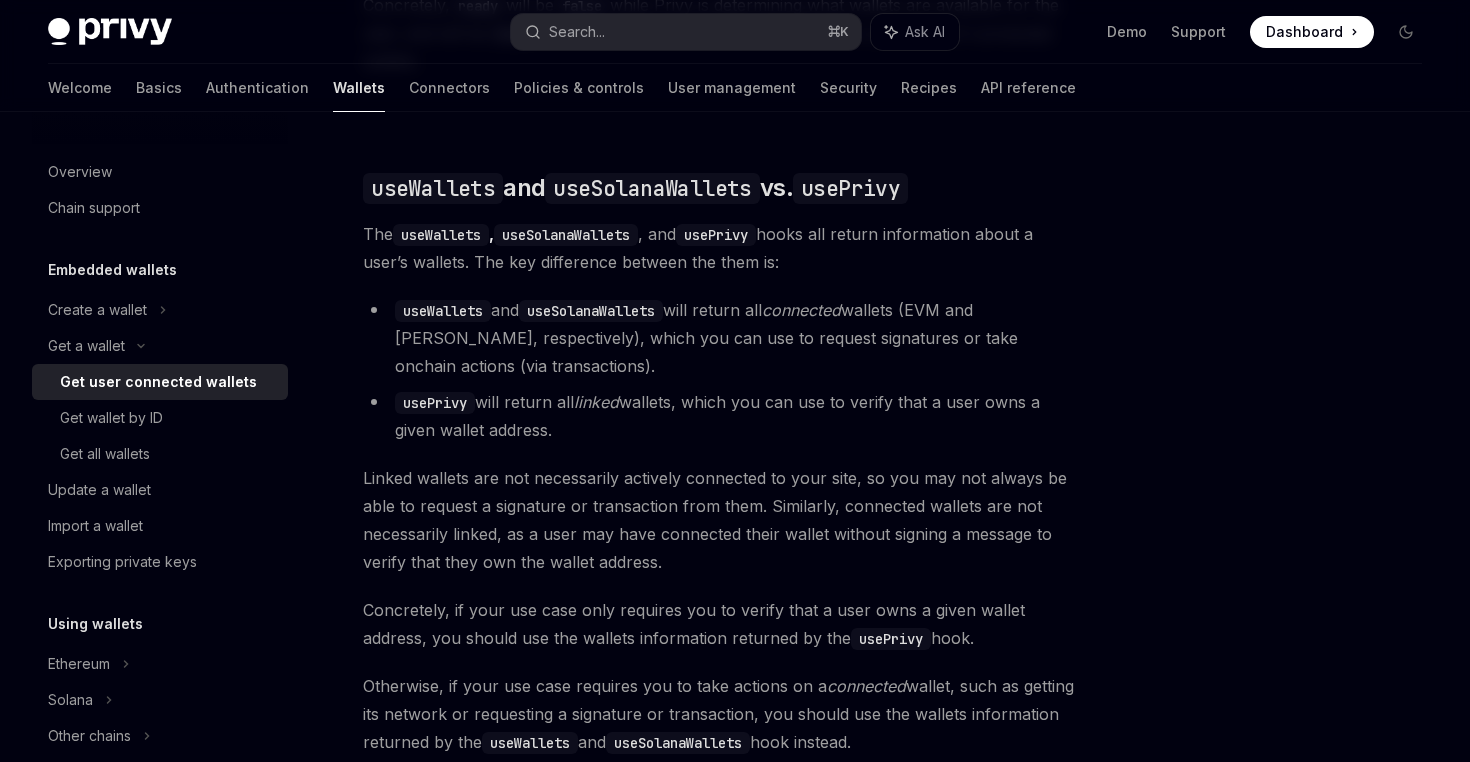 type 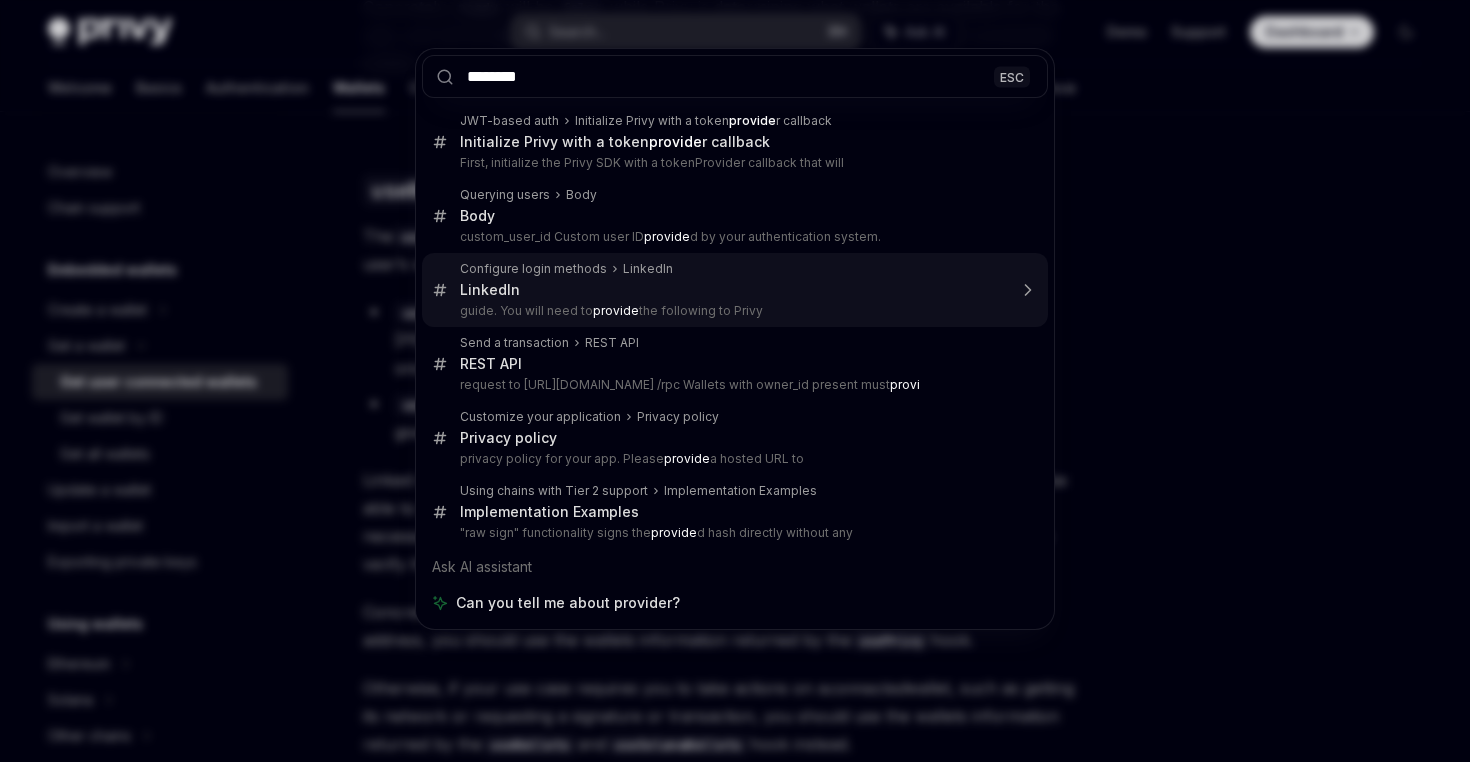 type on "********" 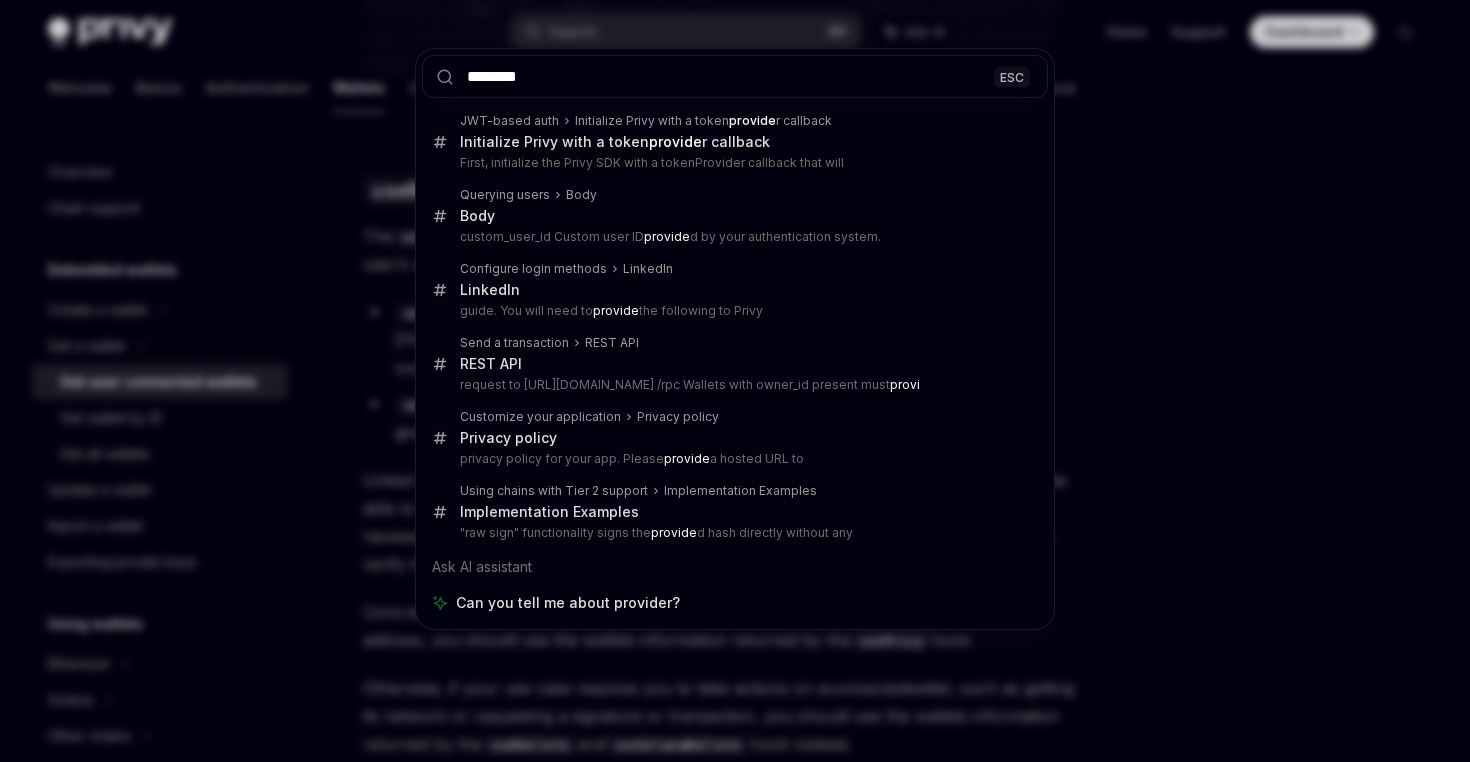 click on "******** ESC JWT-based auth Initialize Privy with a token  provide r callback Initialize Privy with a token  provide r callback
First, initialize the Privy SDK with a tokenProvider callback that will  Querying users Body Body
custom_user_id Custom user ID  provide d by your authentication system. Configure login methods LinkedIn LinkedIn  guide. You will need to  provide  the following to Privy  Send a transaction REST API REST API request to [URL][DOMAIN_NAME]
/rpc Wallets with  owner_id  present must  provi Customize your application Privacy policy Privacy policy privacy policy for your app. Please  provide  a hosted URL to  Using chains with Tier 2 support Implementation Examples Implementation Examples "raw sign" functionality signs the  provide d hash directly without any  Ask AI assistant   Can you tell me about provider?" at bounding box center (735, 381) 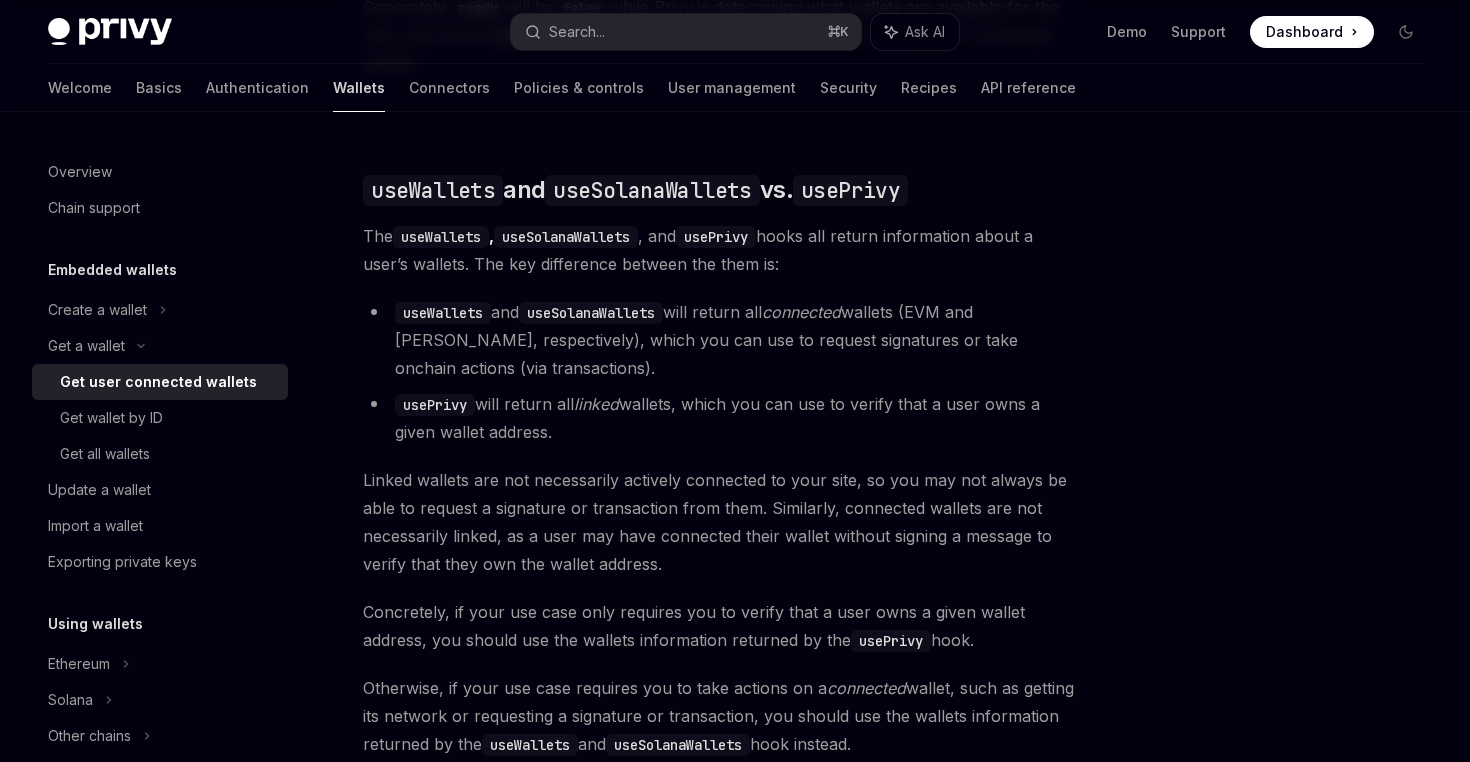 click on "Wallets" at bounding box center [359, 88] 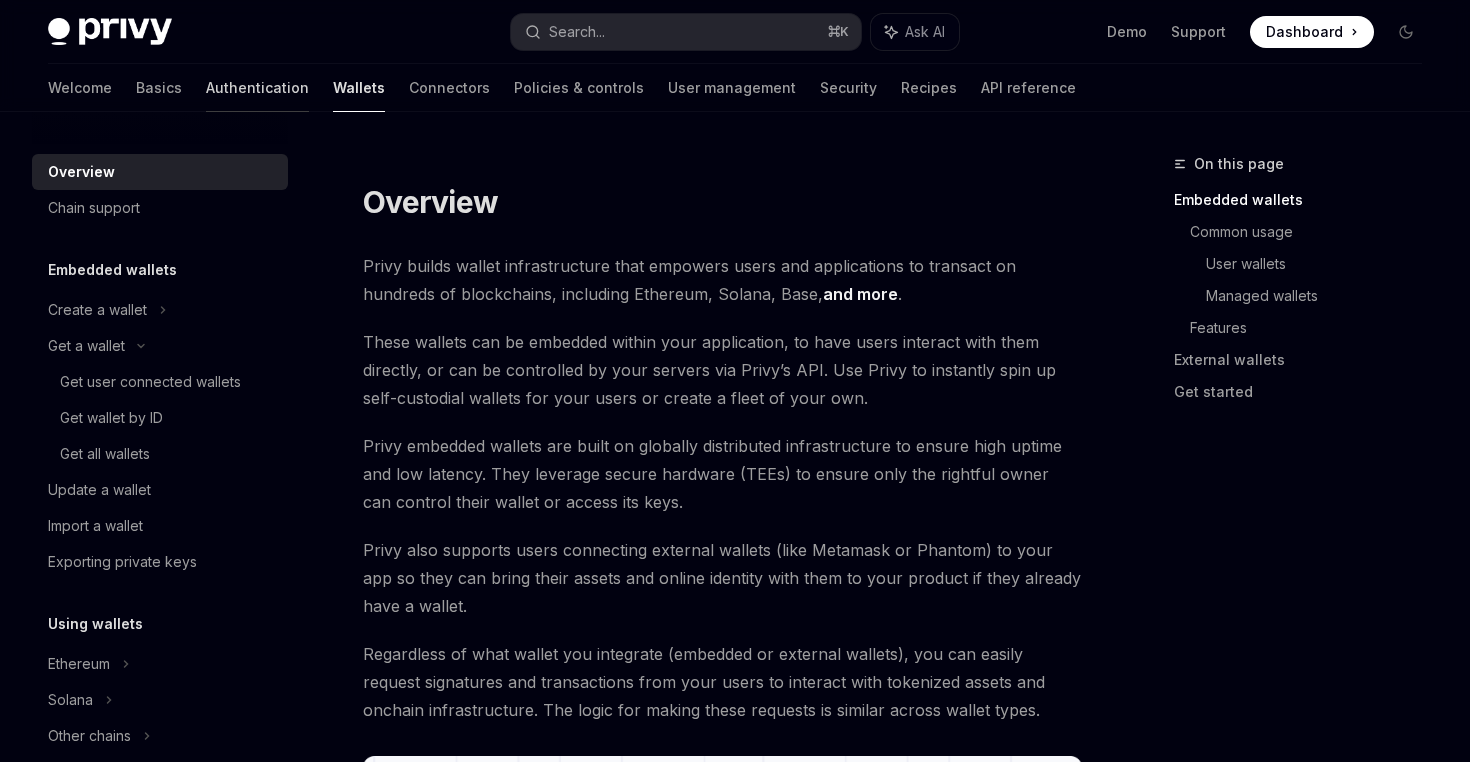 click on "Authentication" at bounding box center [257, 88] 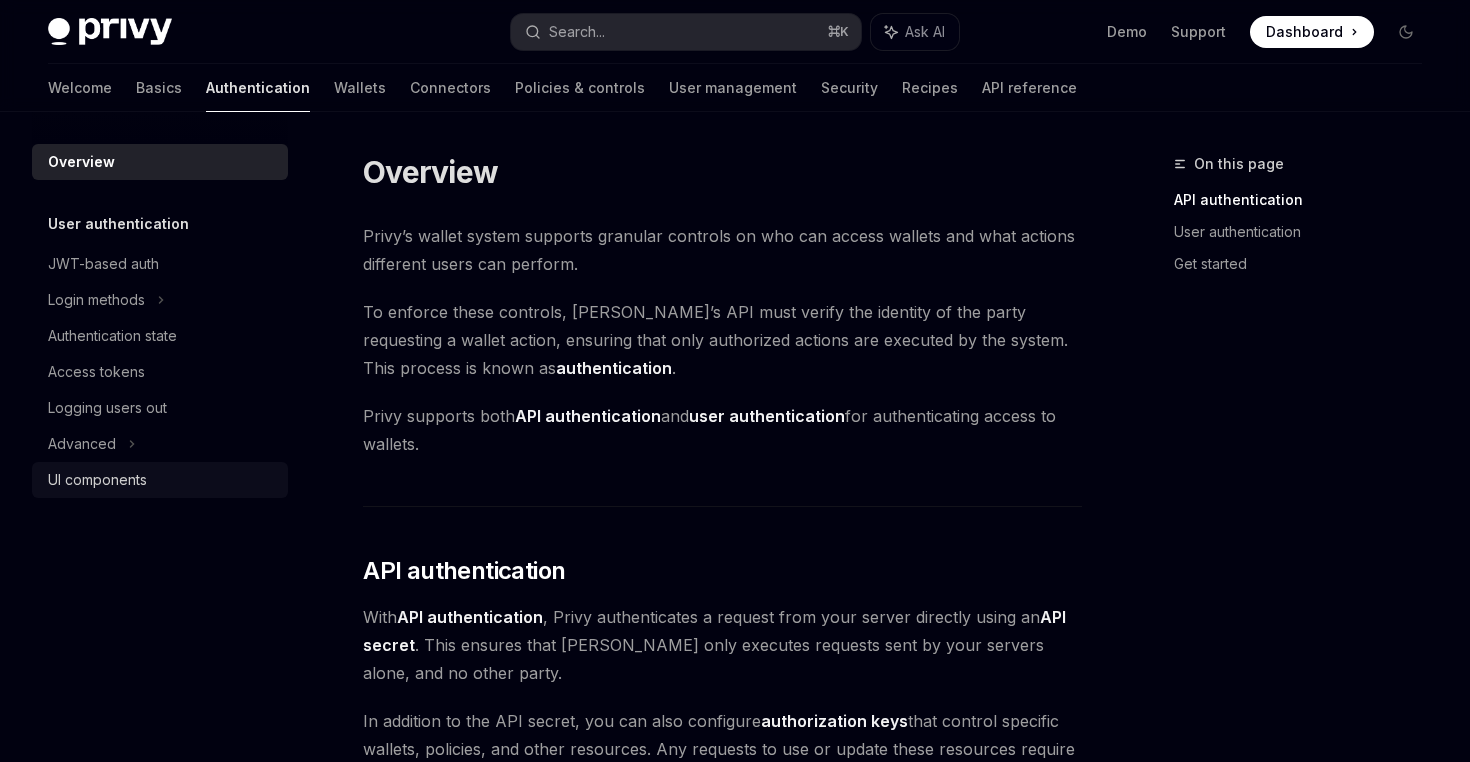 click on "UI components" at bounding box center (160, 480) 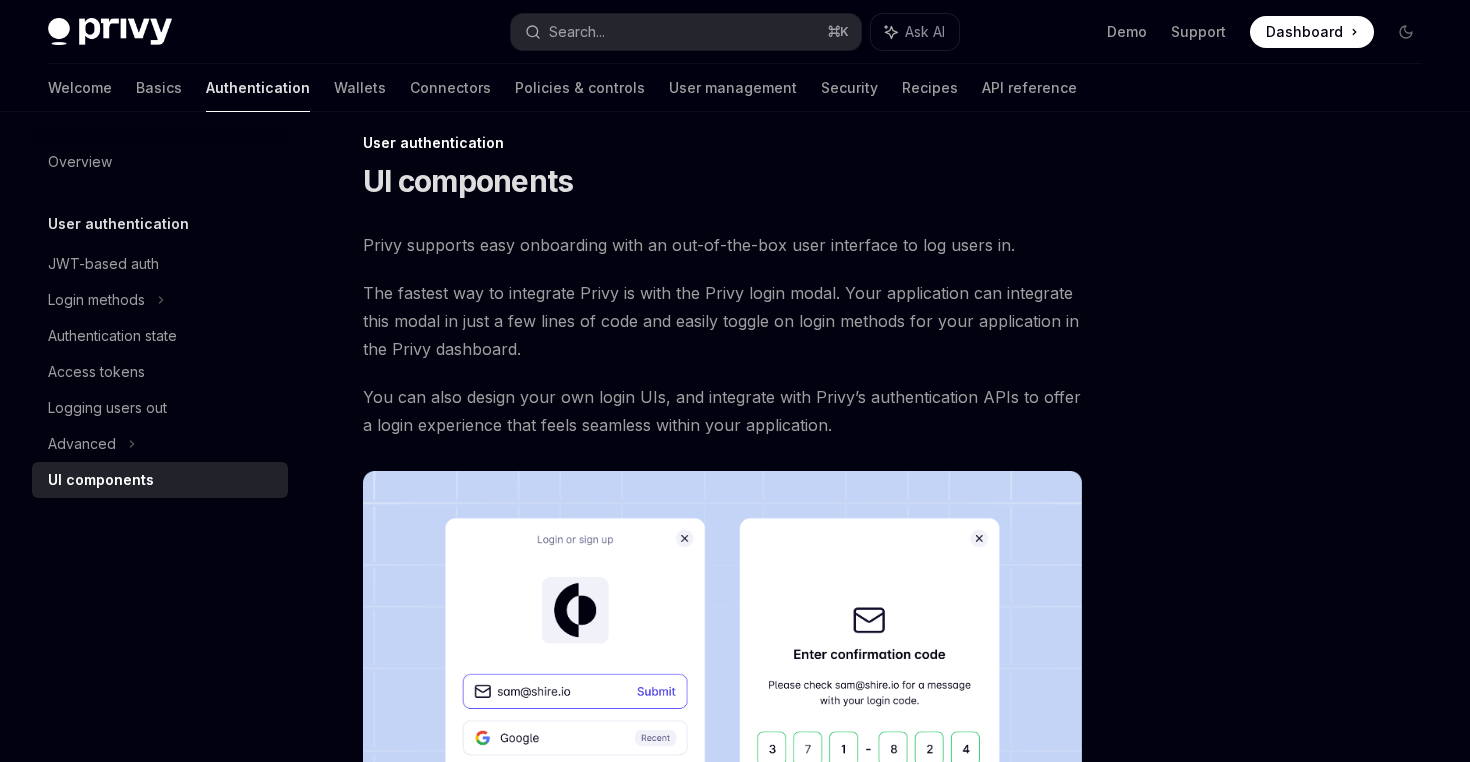 scroll, scrollTop: 0, scrollLeft: 0, axis: both 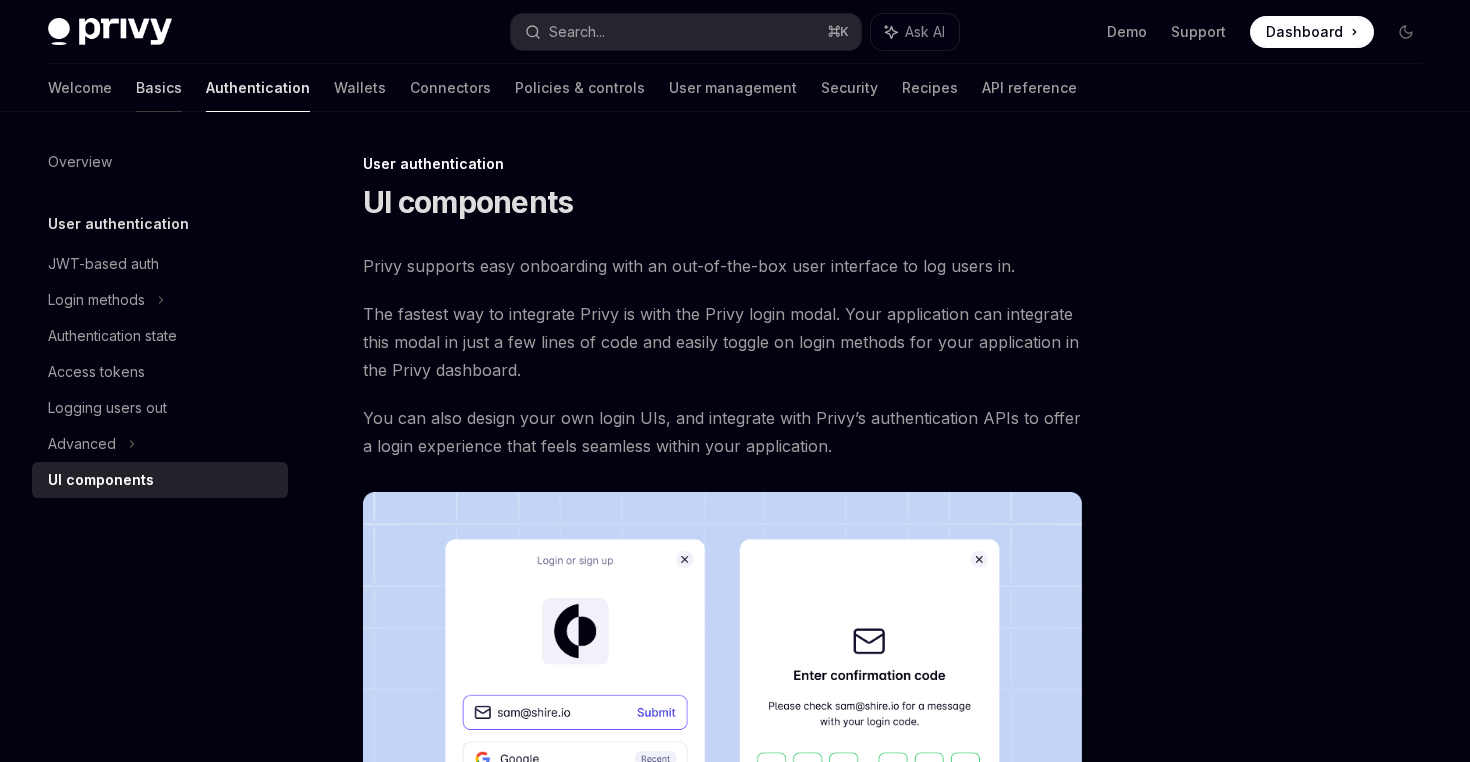 click on "Basics" at bounding box center (159, 88) 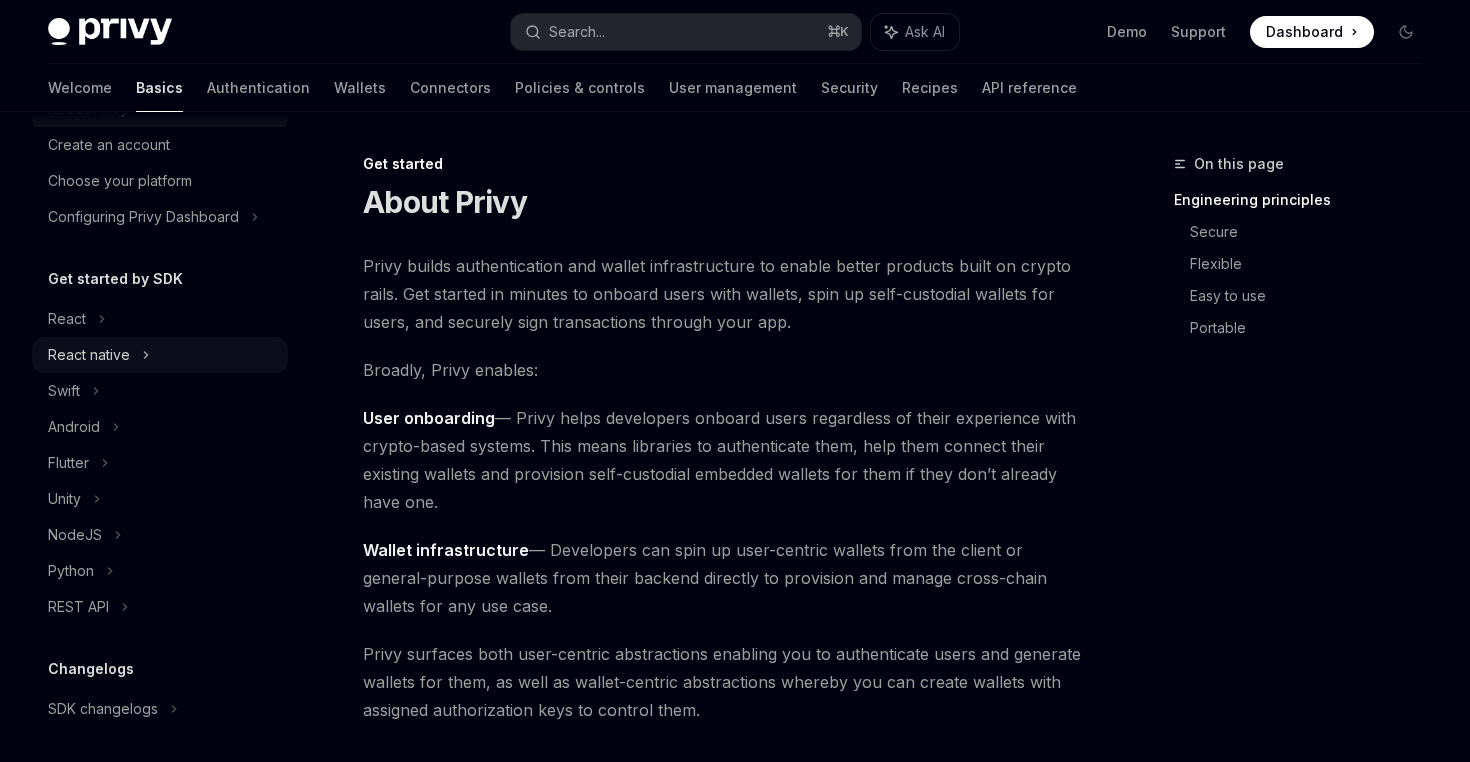 scroll, scrollTop: 94, scrollLeft: 0, axis: vertical 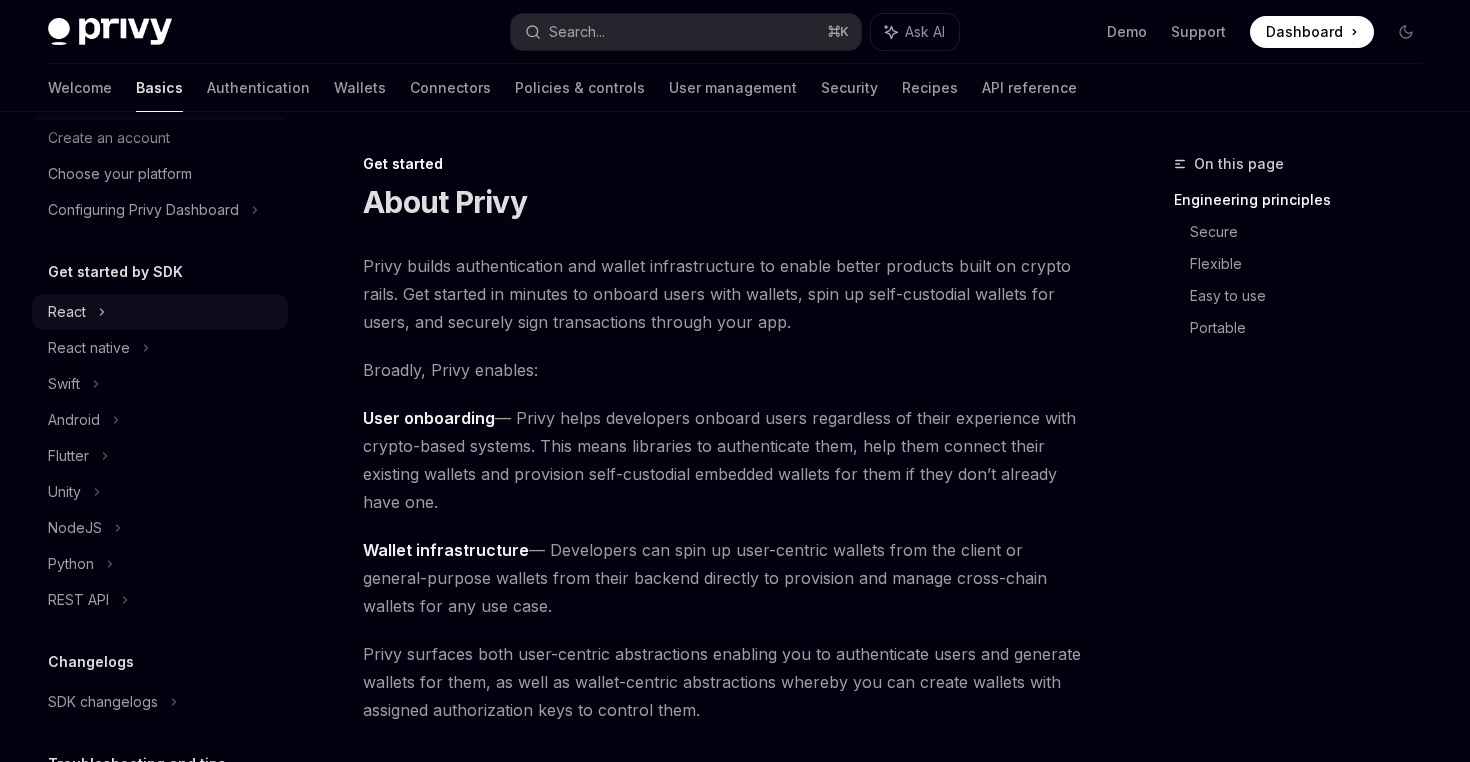 click on "React" at bounding box center (67, 312) 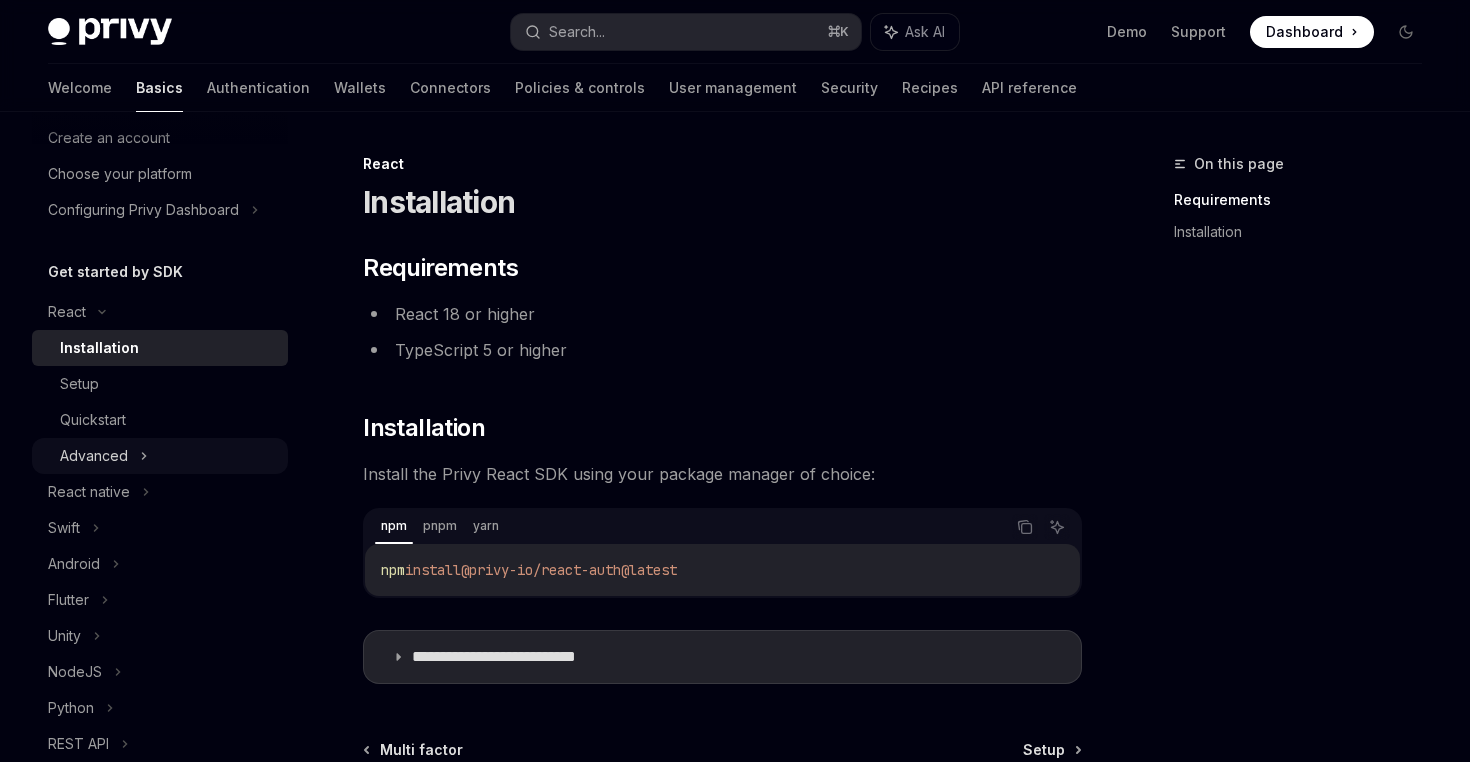 click on "Advanced" at bounding box center (160, 456) 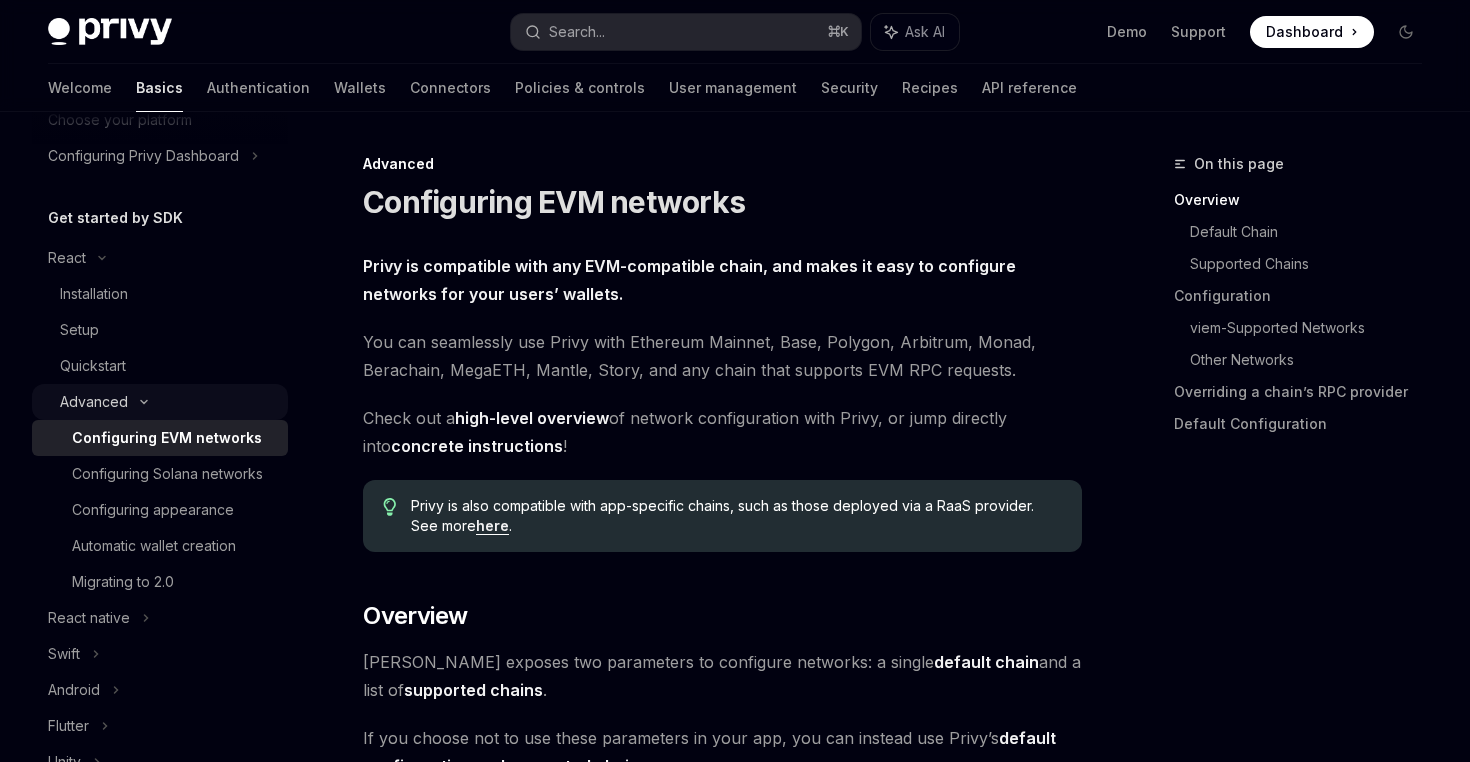 scroll, scrollTop: 149, scrollLeft: 0, axis: vertical 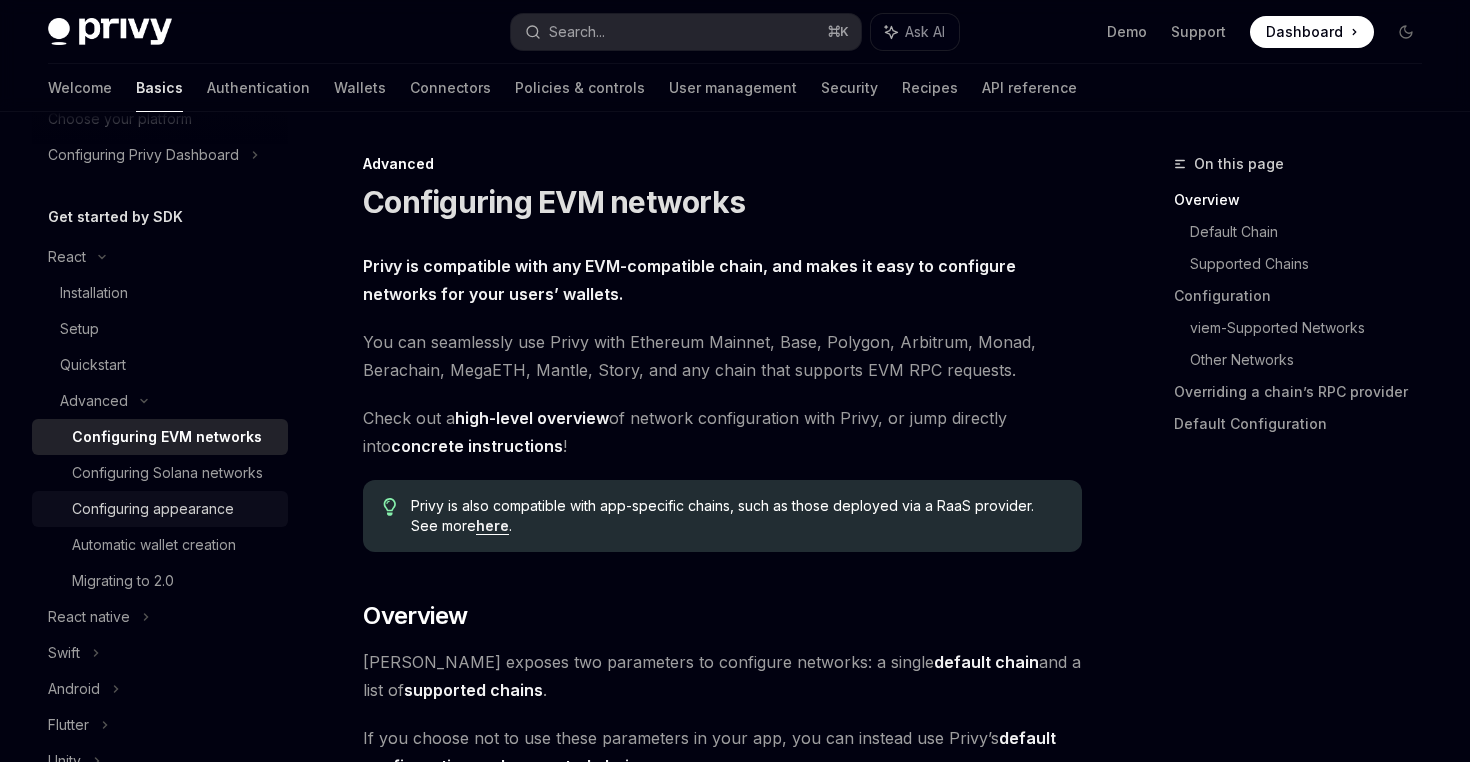 click on "Configuring appearance" at bounding box center (160, 509) 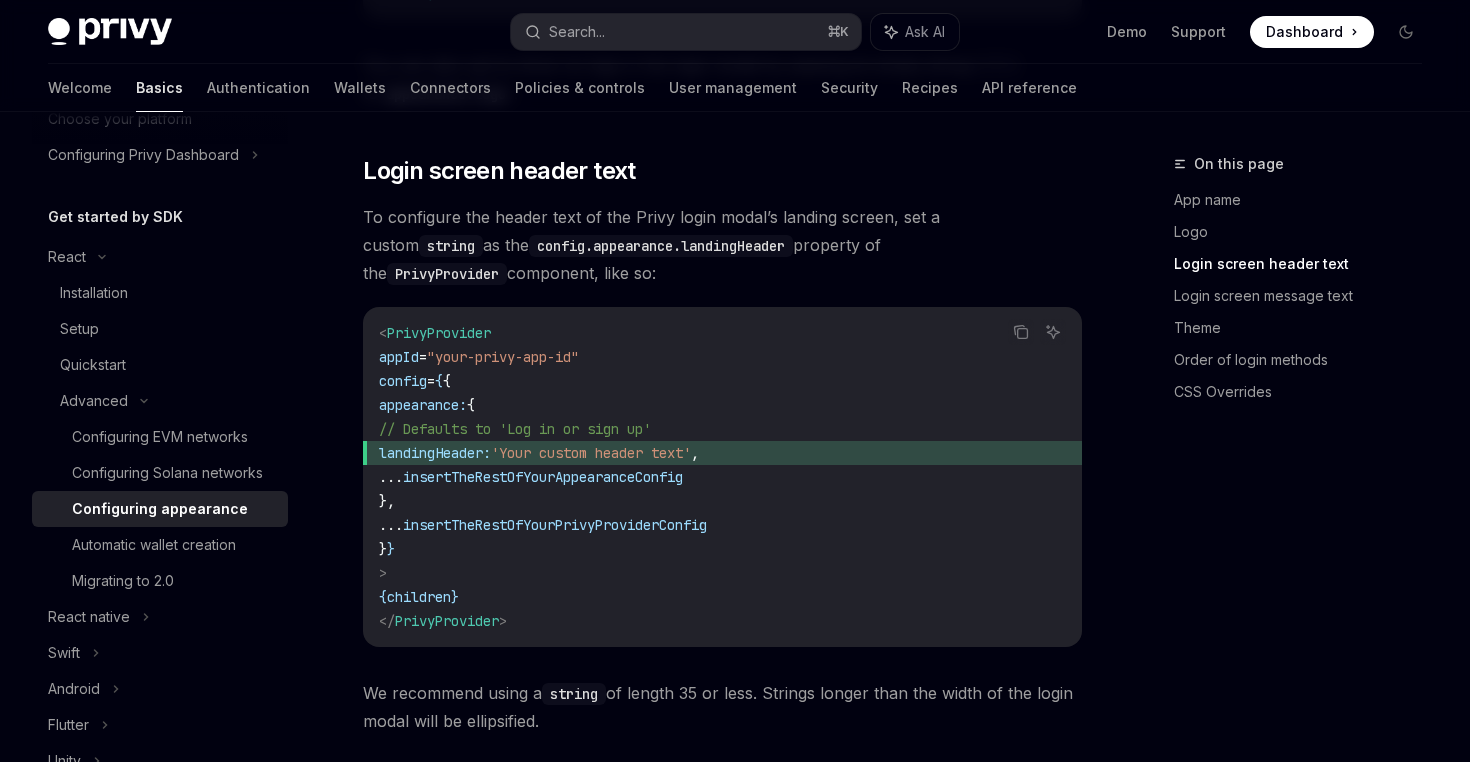 scroll, scrollTop: 1567, scrollLeft: 0, axis: vertical 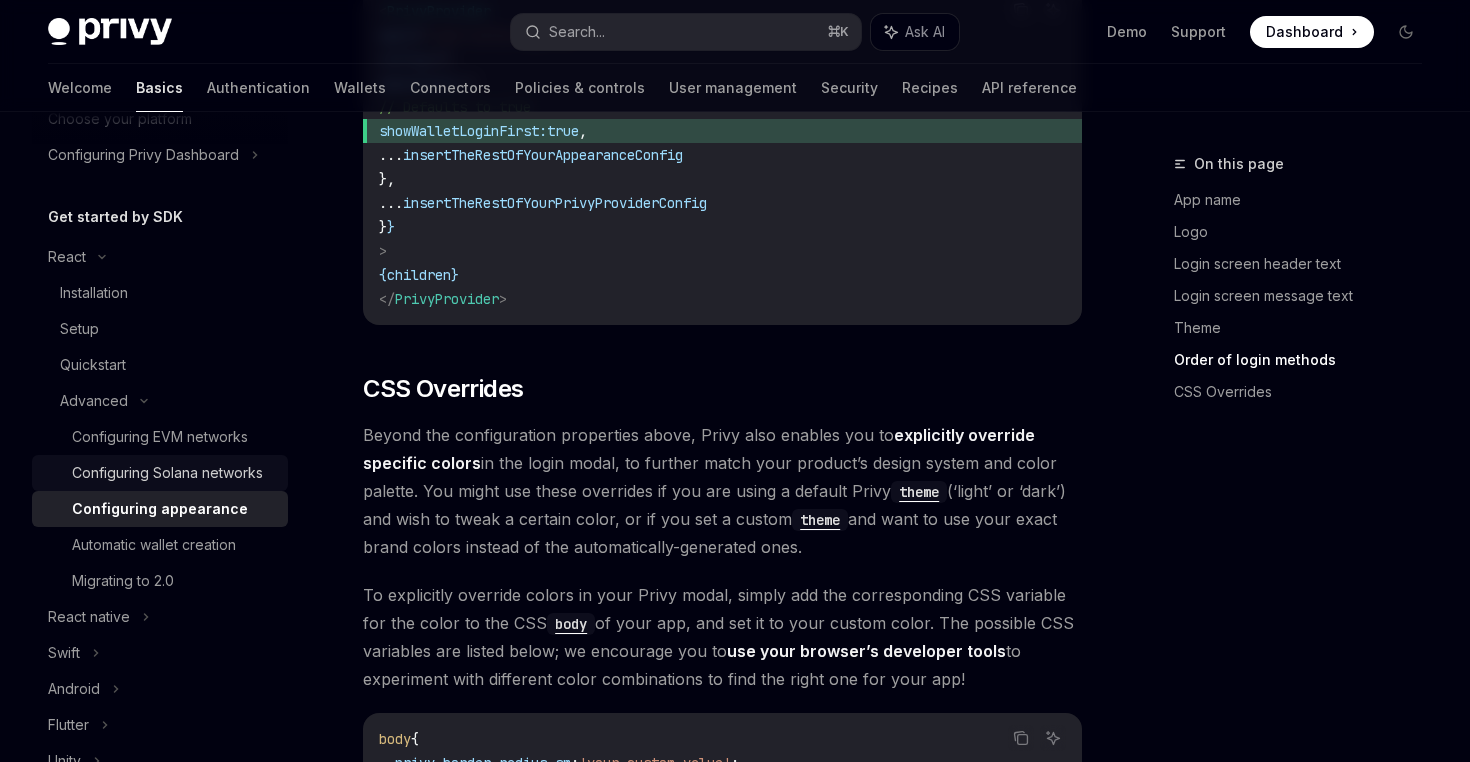 click on "Configuring Solana networks" at bounding box center [167, 473] 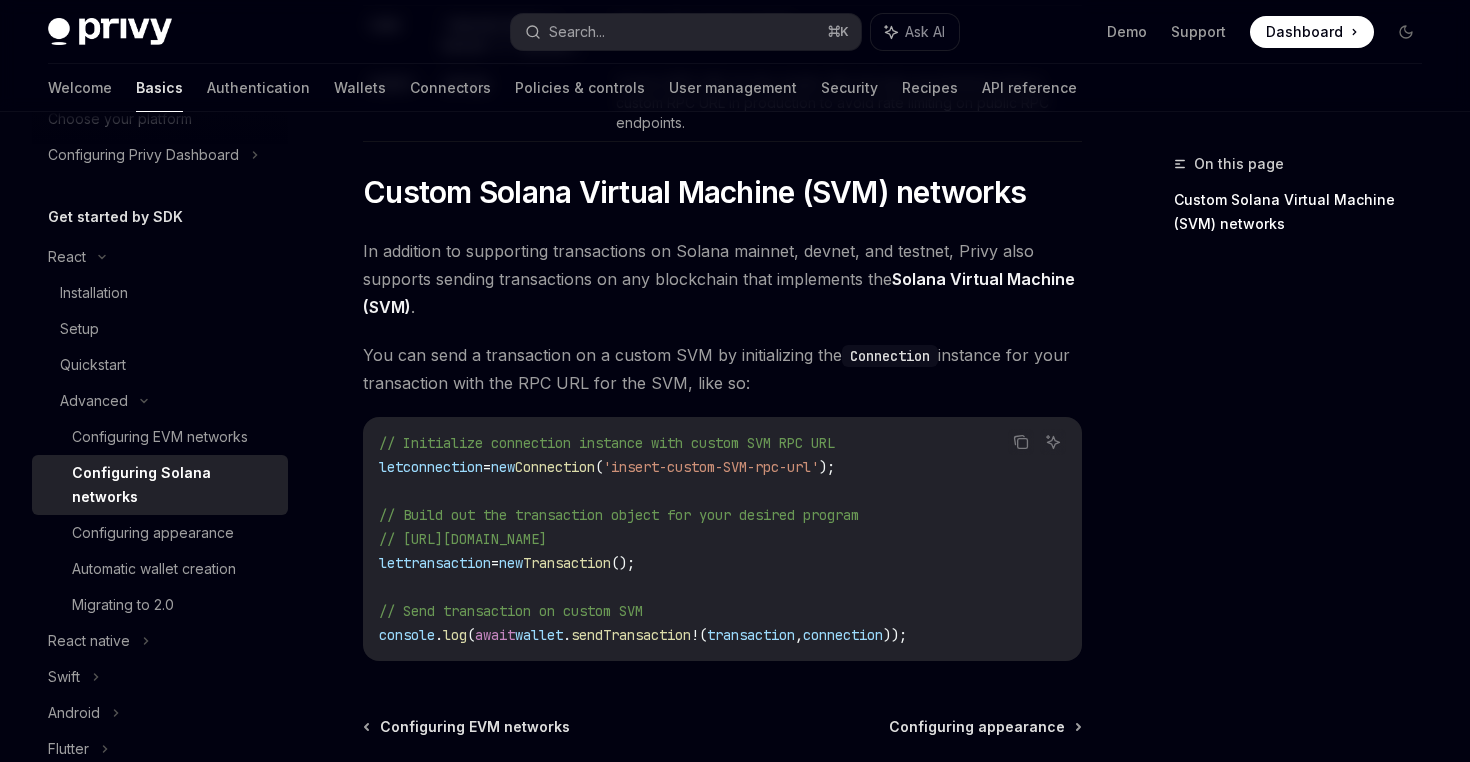 scroll, scrollTop: 958, scrollLeft: 0, axis: vertical 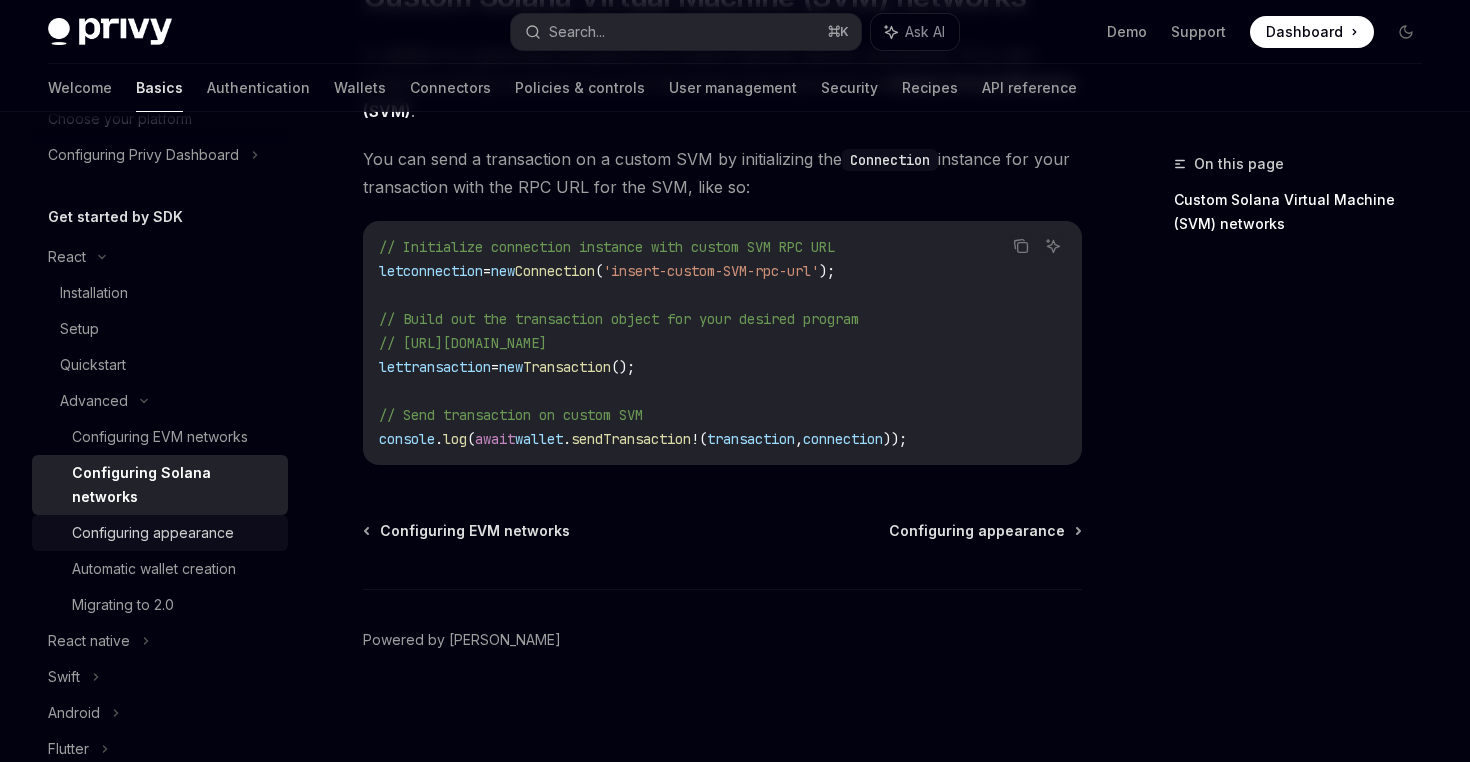 click on "Configuring appearance" at bounding box center (153, 533) 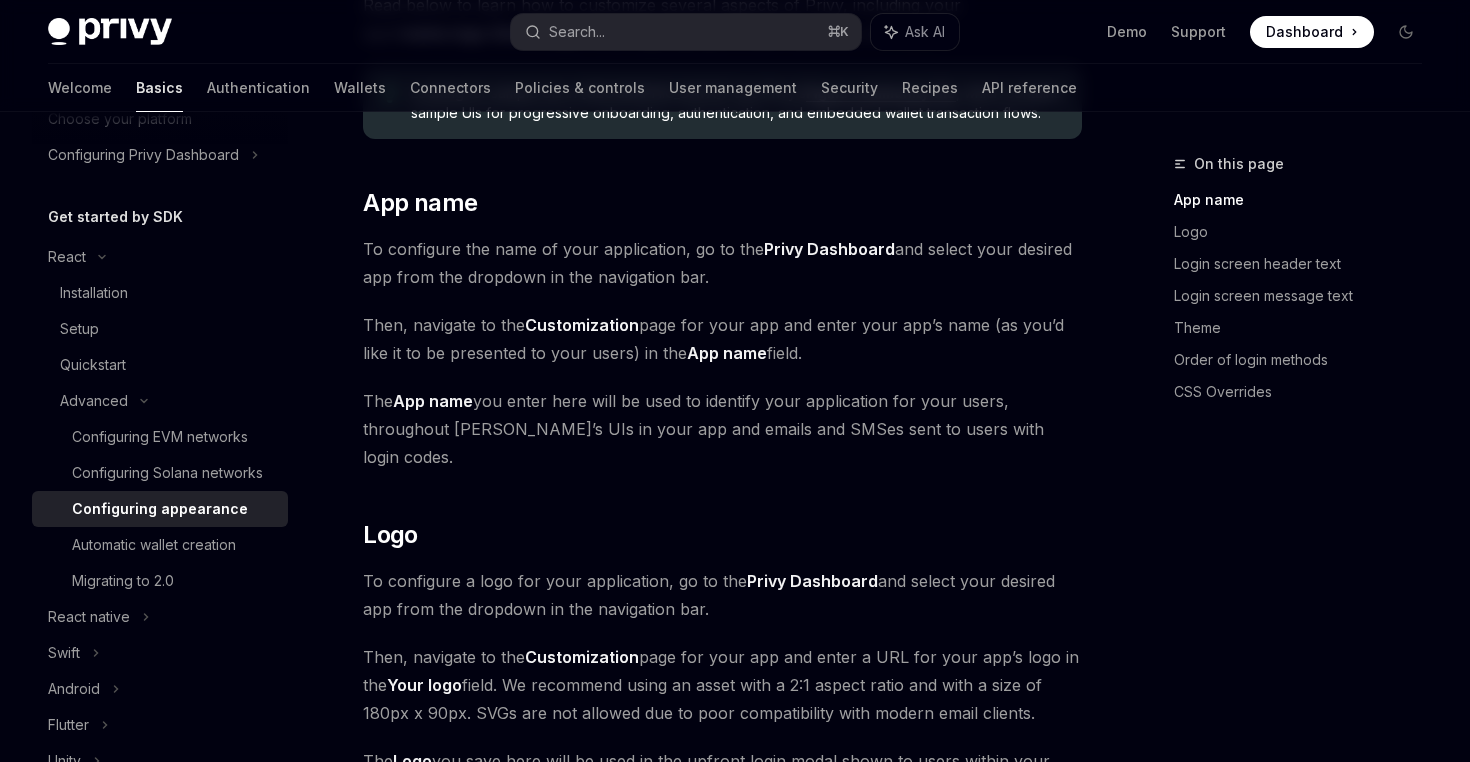 scroll, scrollTop: 0, scrollLeft: 0, axis: both 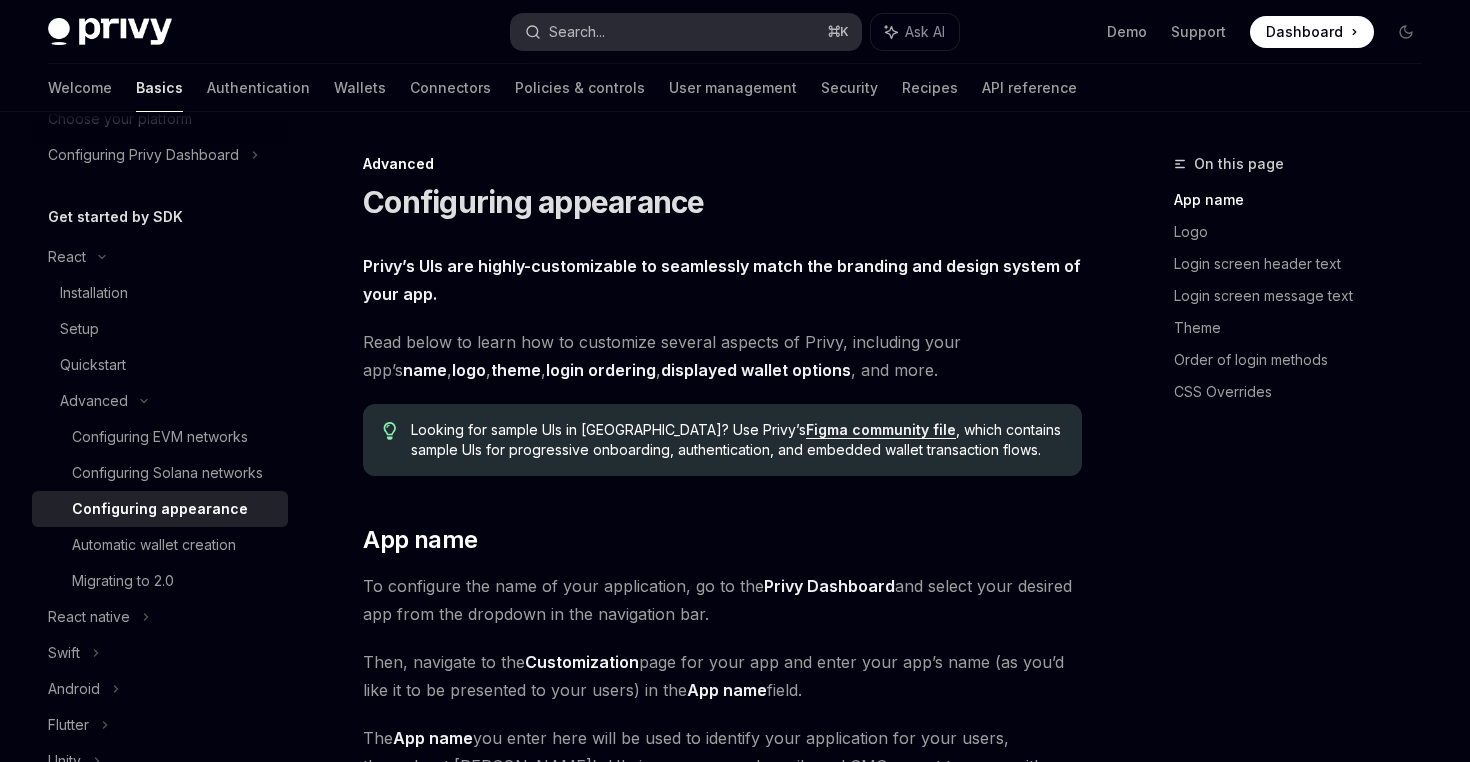 click on "Search... ⌘ K" at bounding box center [685, 32] 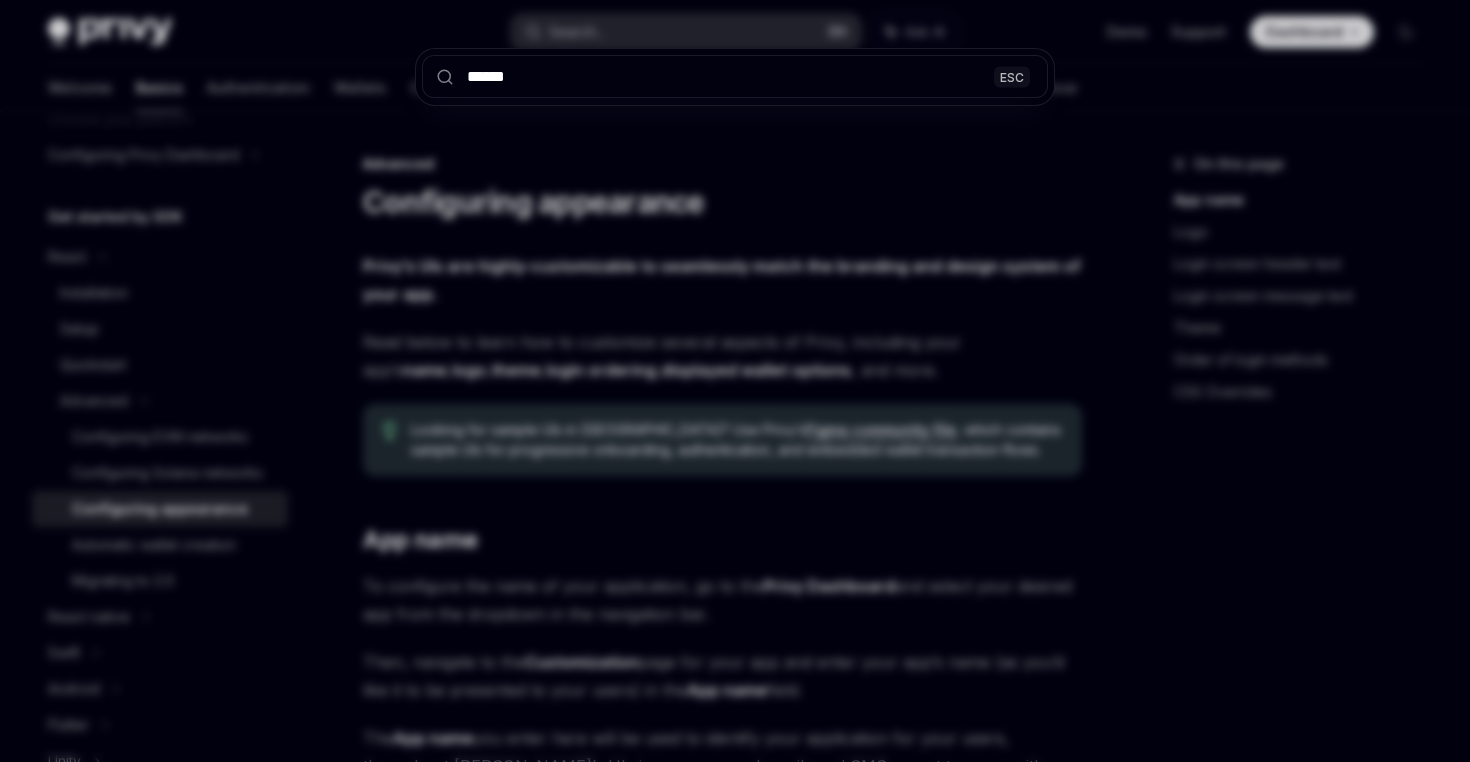 type on "*******" 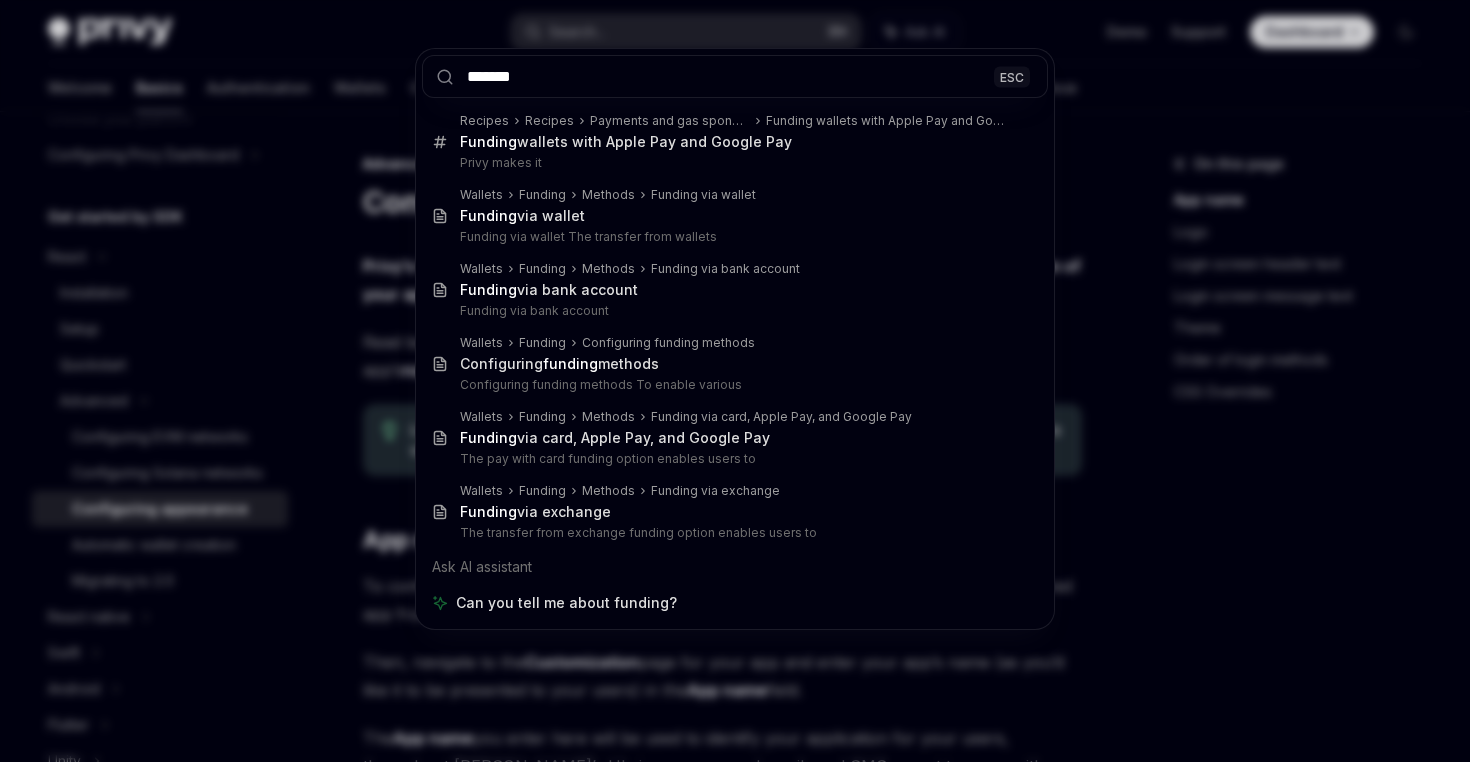 click on "Funding  wallets with Apple Pay and Google Pay" at bounding box center [626, 142] 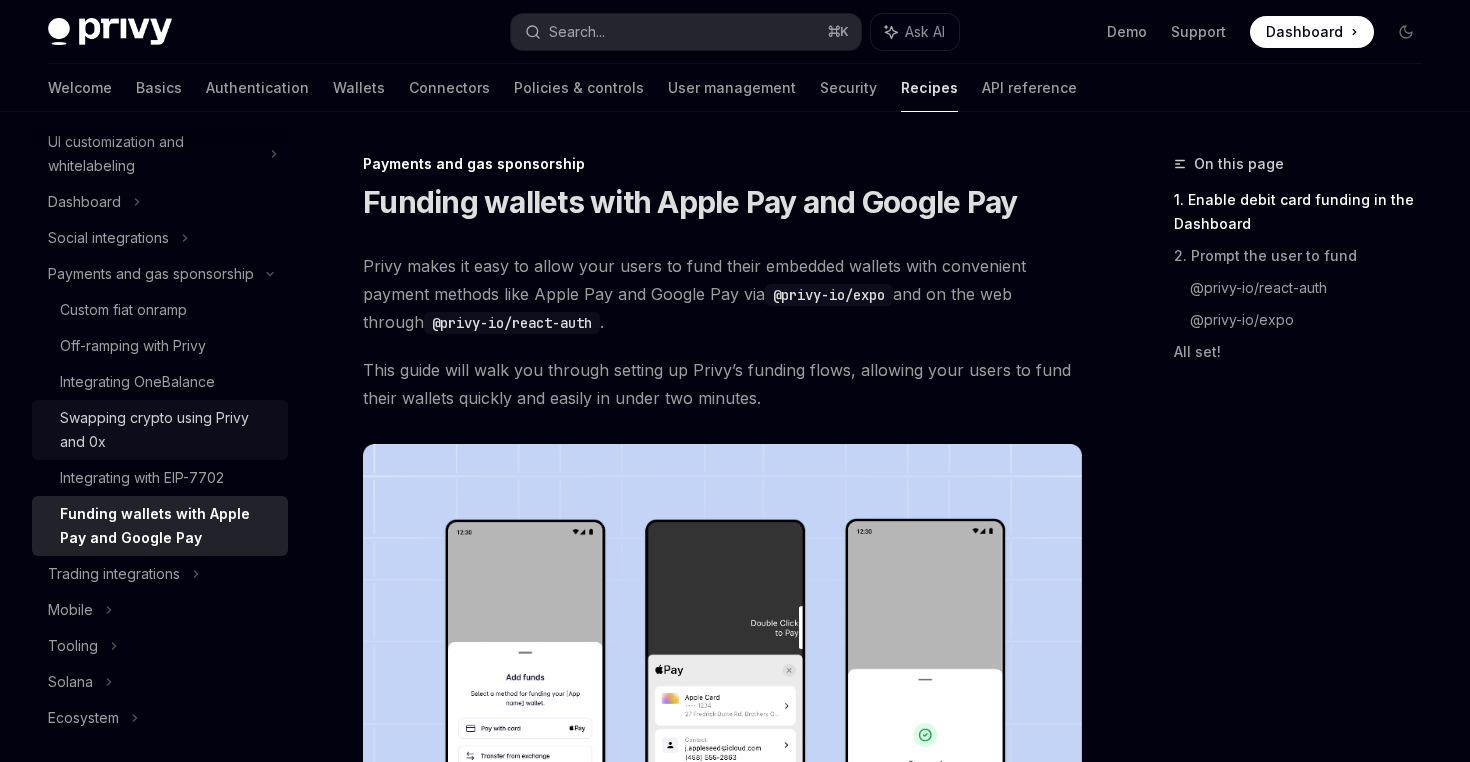scroll, scrollTop: 208, scrollLeft: 0, axis: vertical 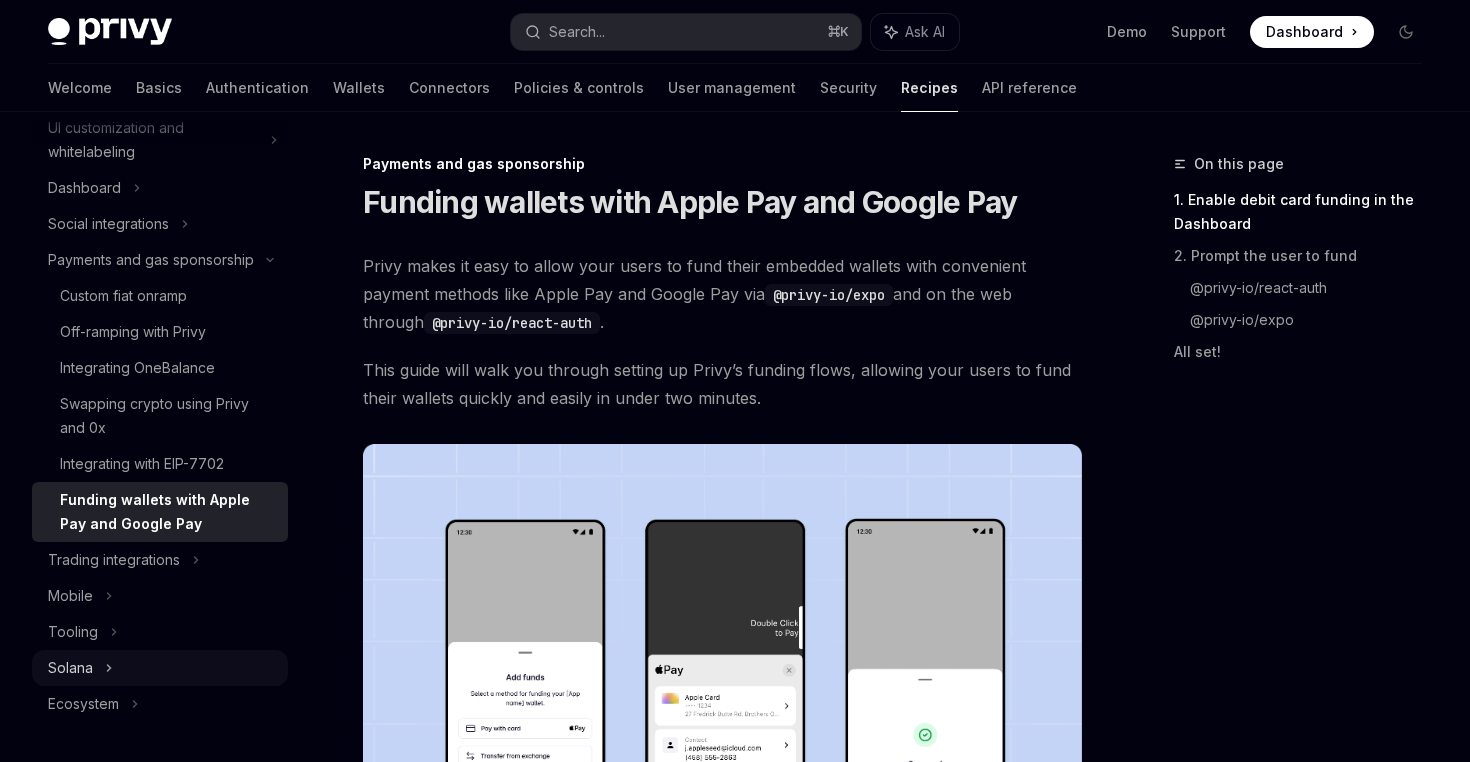 click on "Solana" at bounding box center (70, 668) 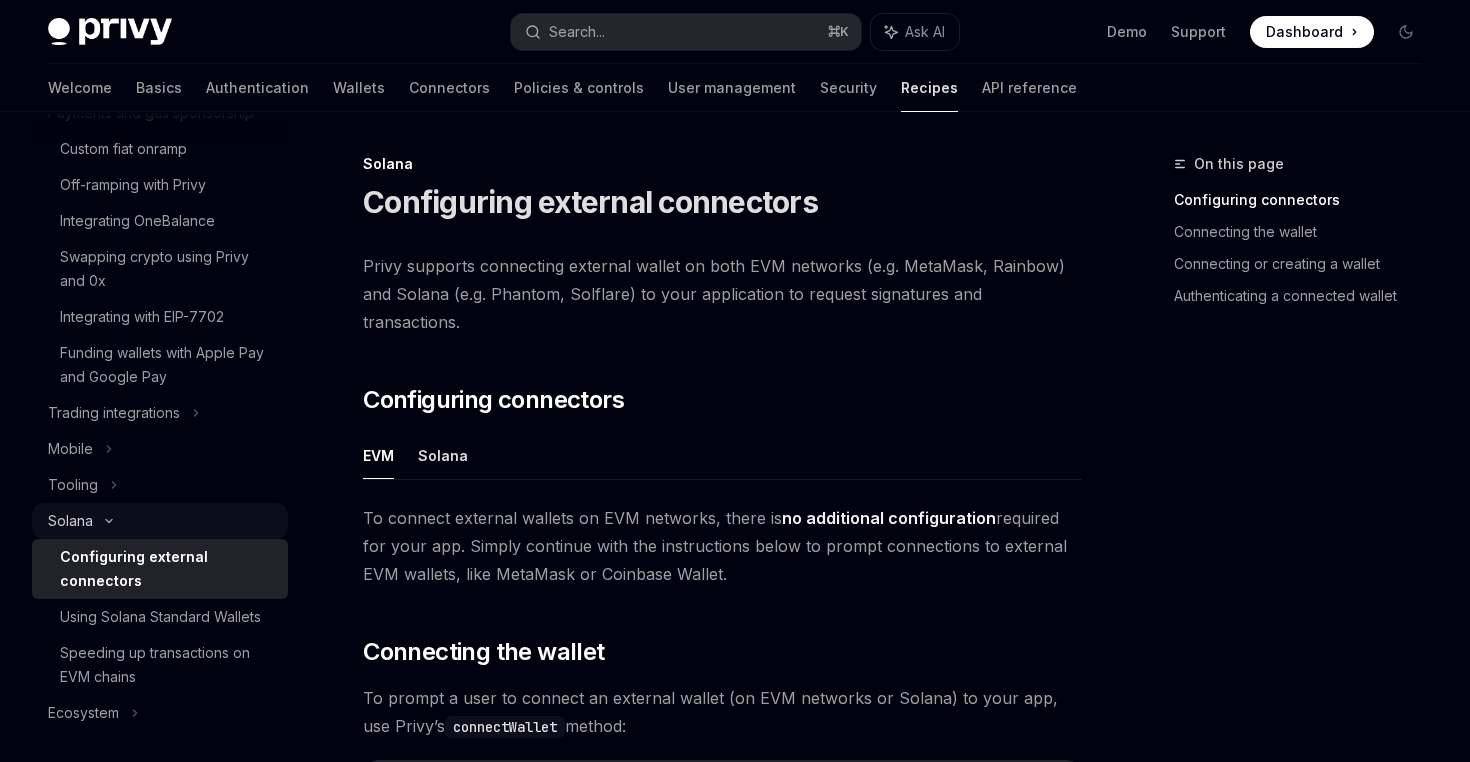 scroll, scrollTop: 364, scrollLeft: 0, axis: vertical 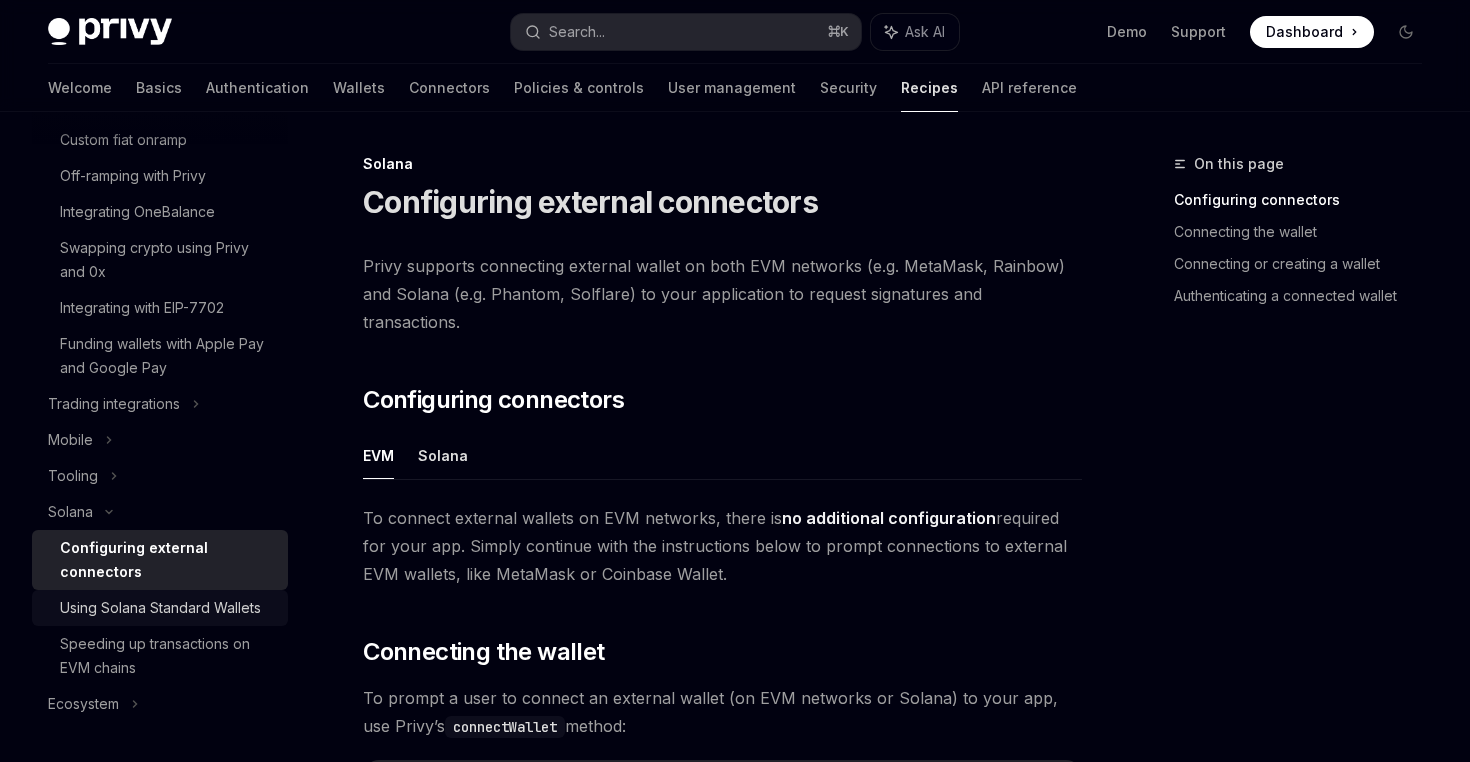 click on "Using Solana Standard Wallets" at bounding box center [160, 608] 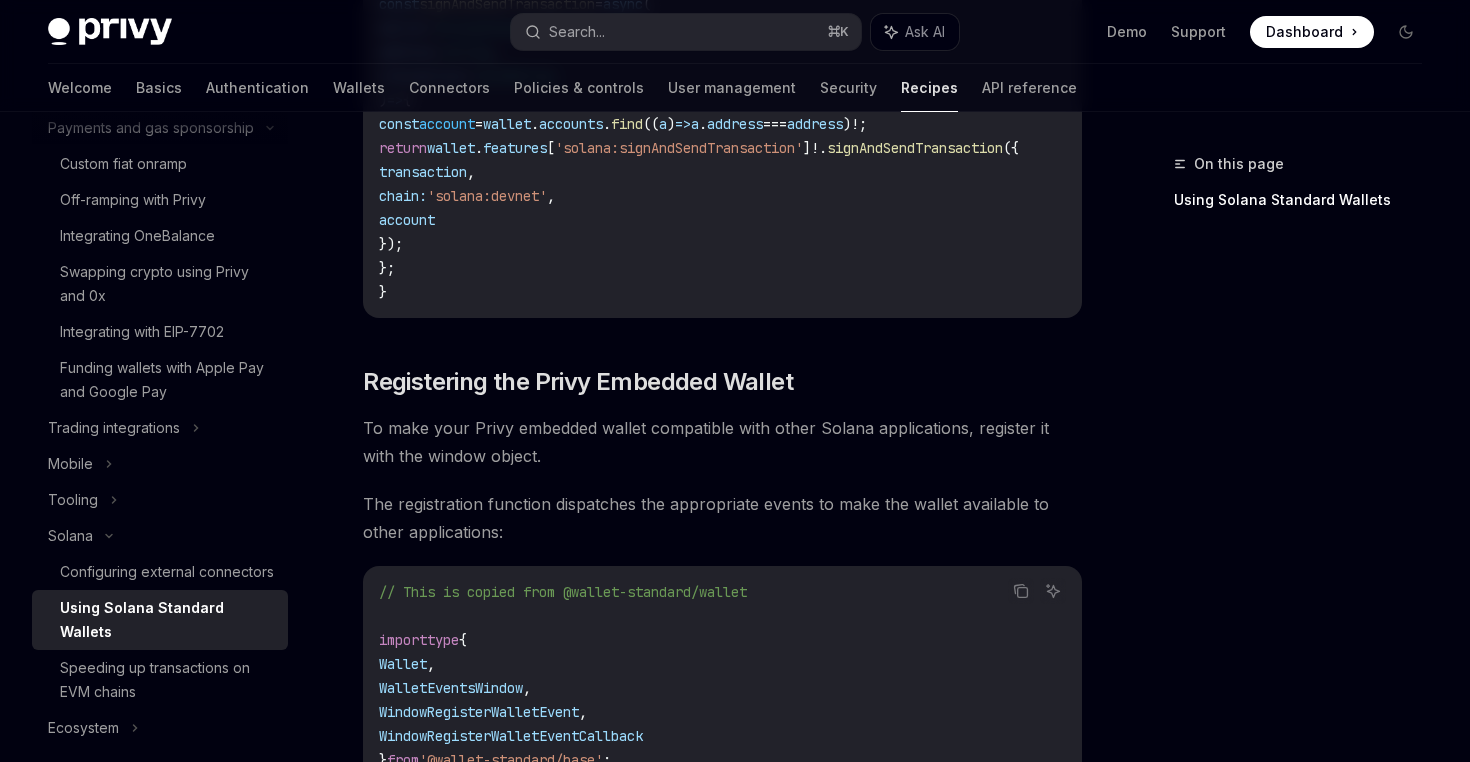 scroll, scrollTop: 2259, scrollLeft: 0, axis: vertical 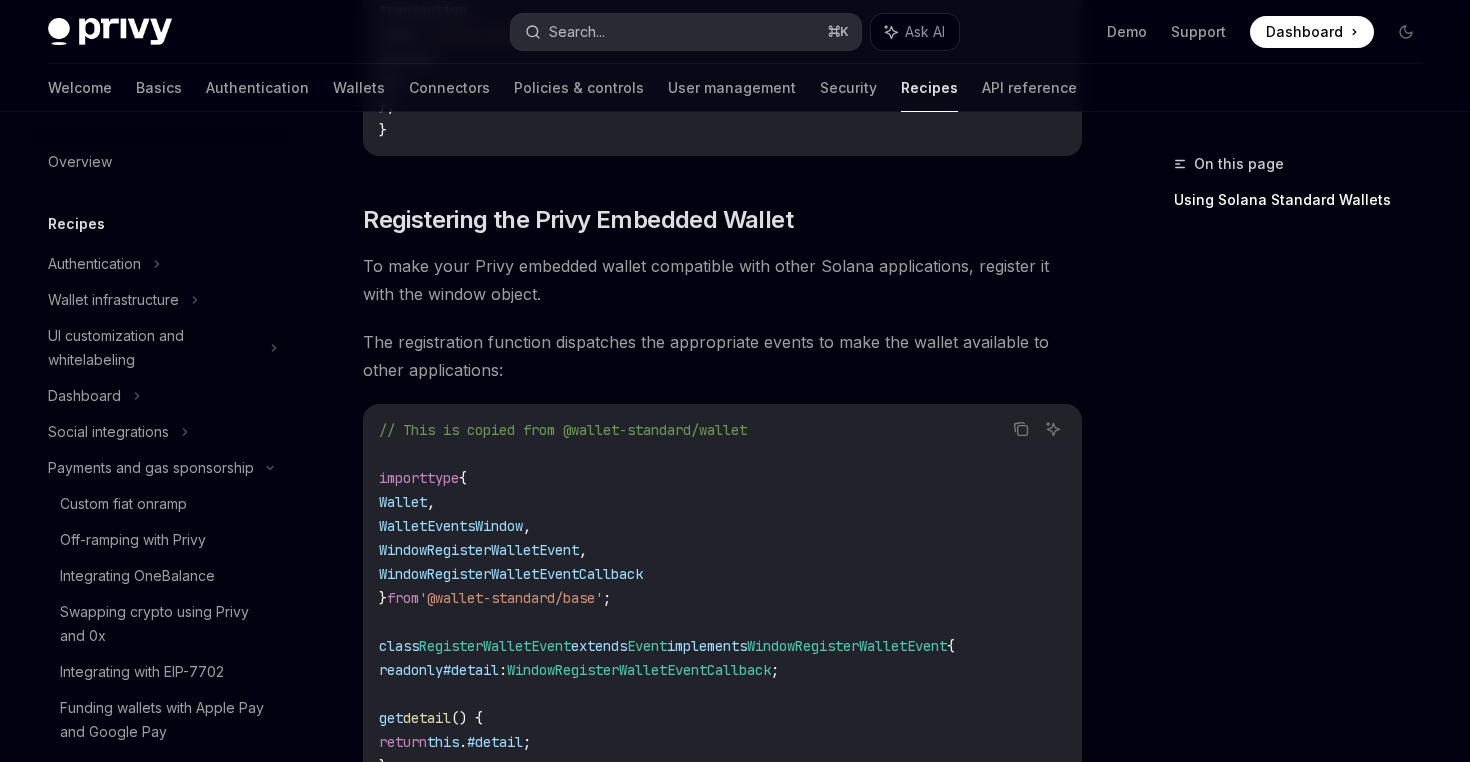 click on "Search..." at bounding box center (577, 32) 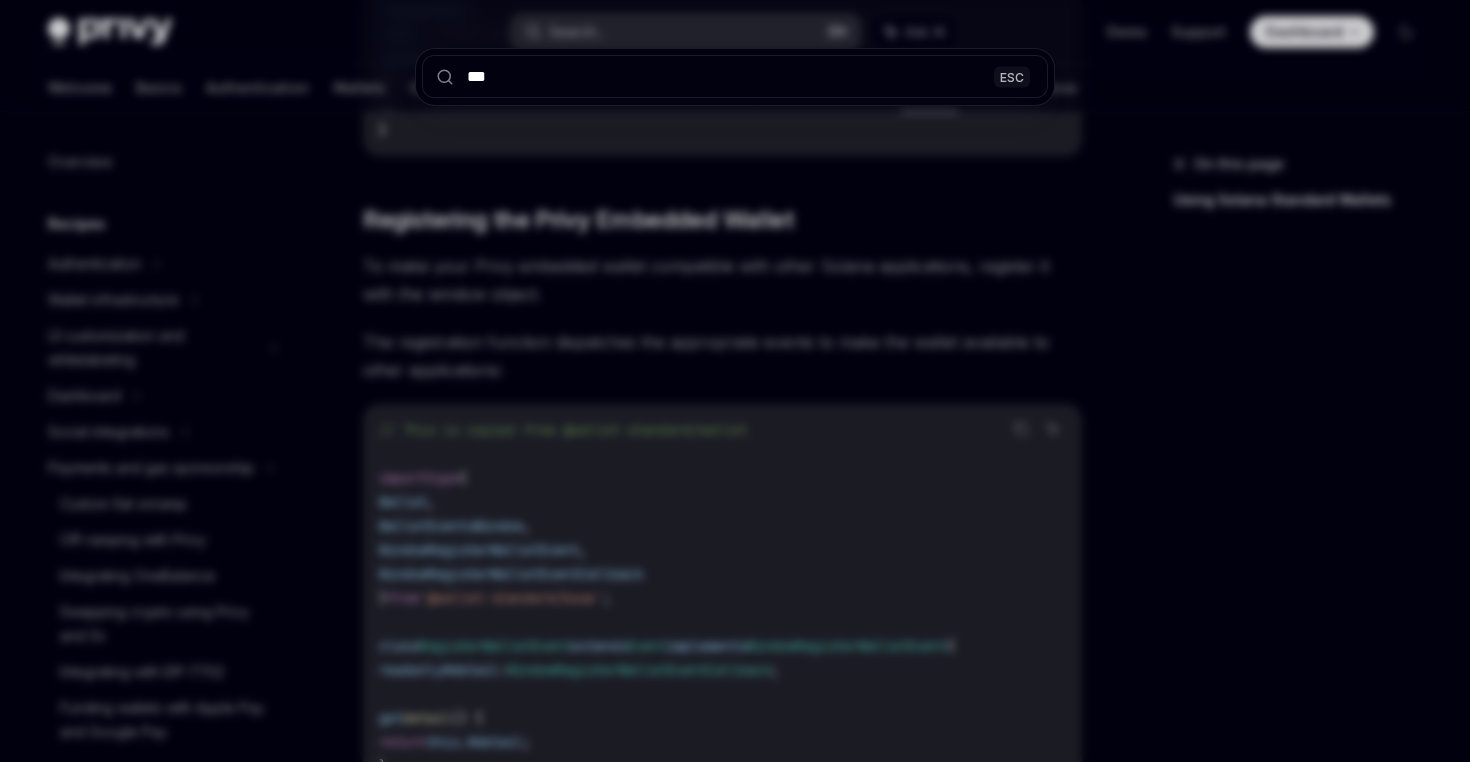 type on "****" 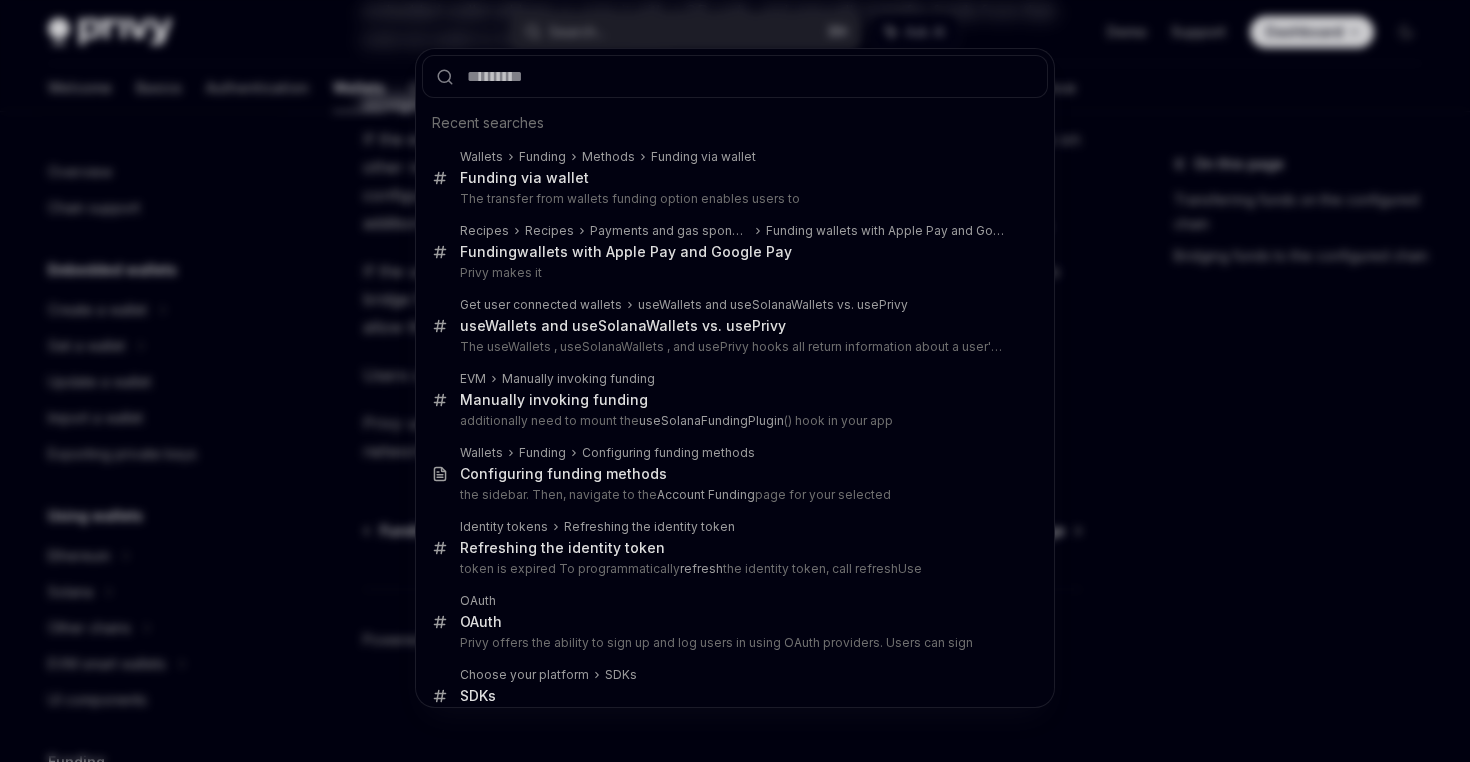 scroll, scrollTop: 0, scrollLeft: 0, axis: both 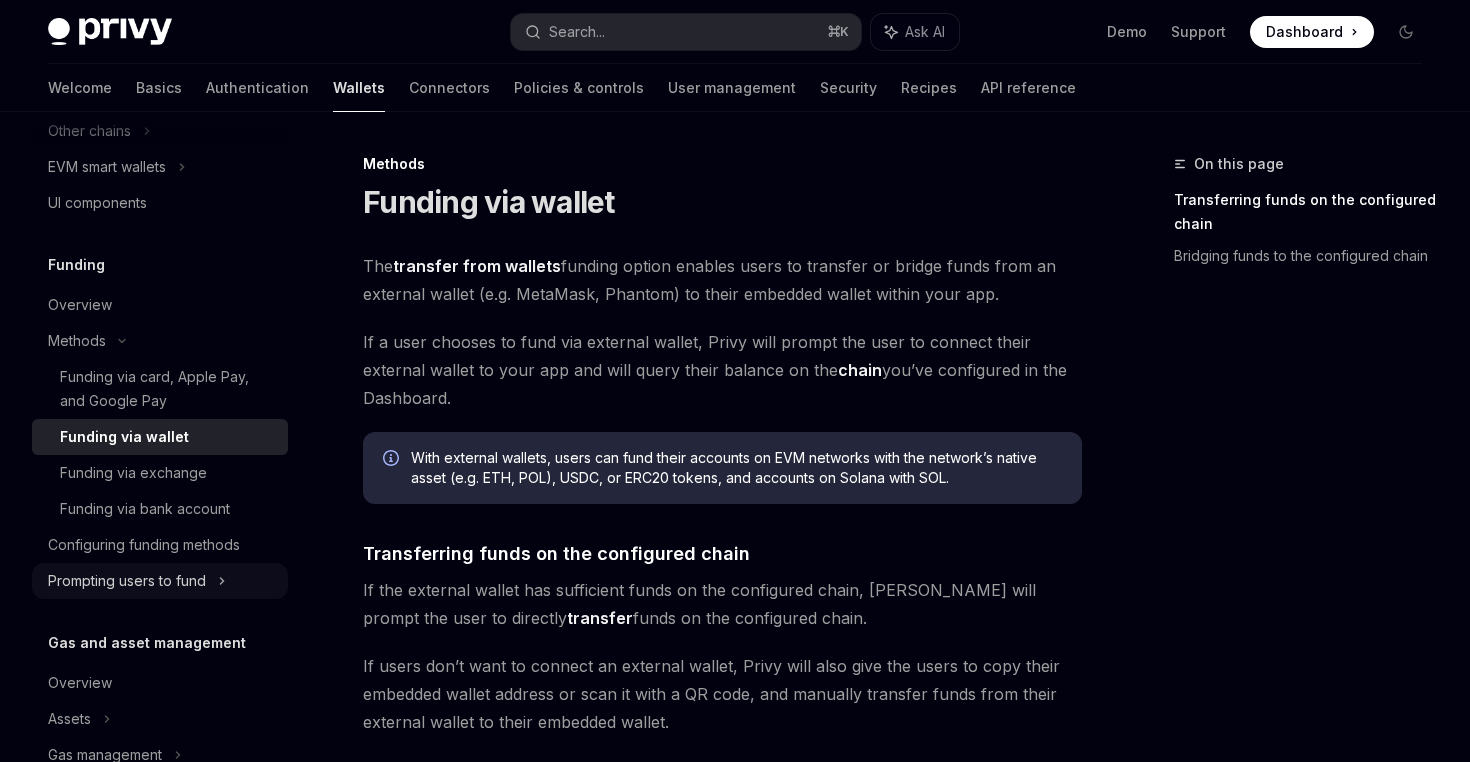 click on "Prompting users to fund" at bounding box center [107, 167] 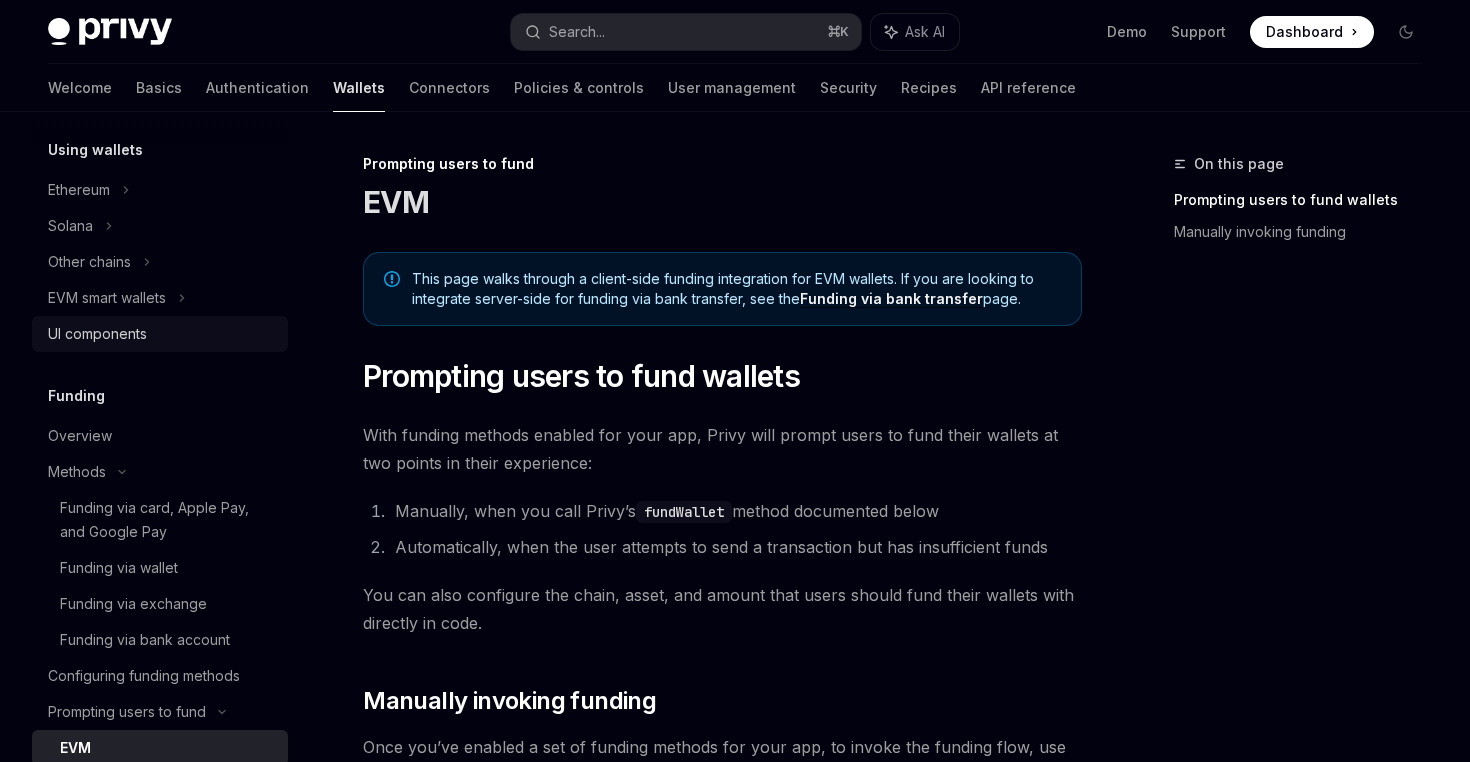 scroll, scrollTop: 542, scrollLeft: 0, axis: vertical 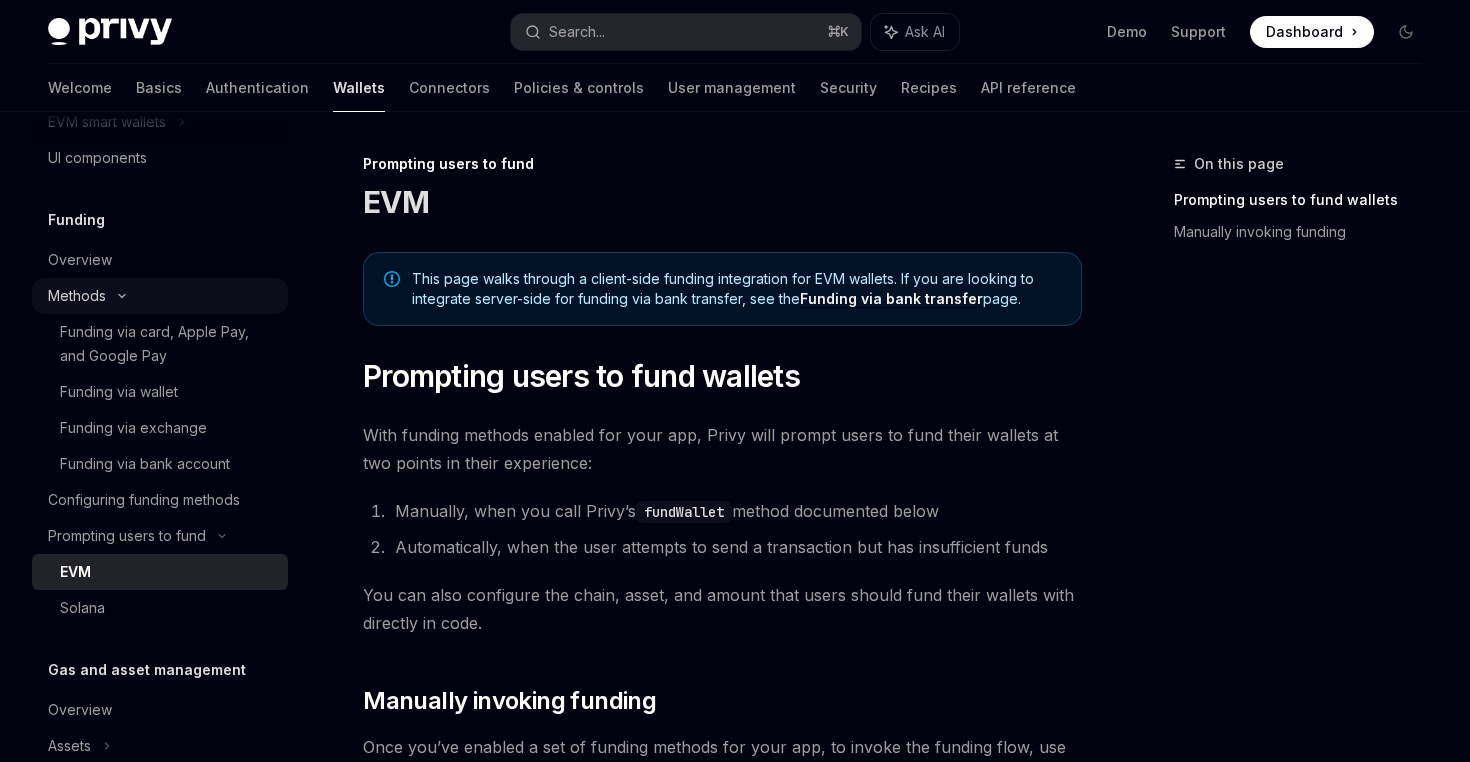 click on "Methods" at bounding box center (86, -196) 